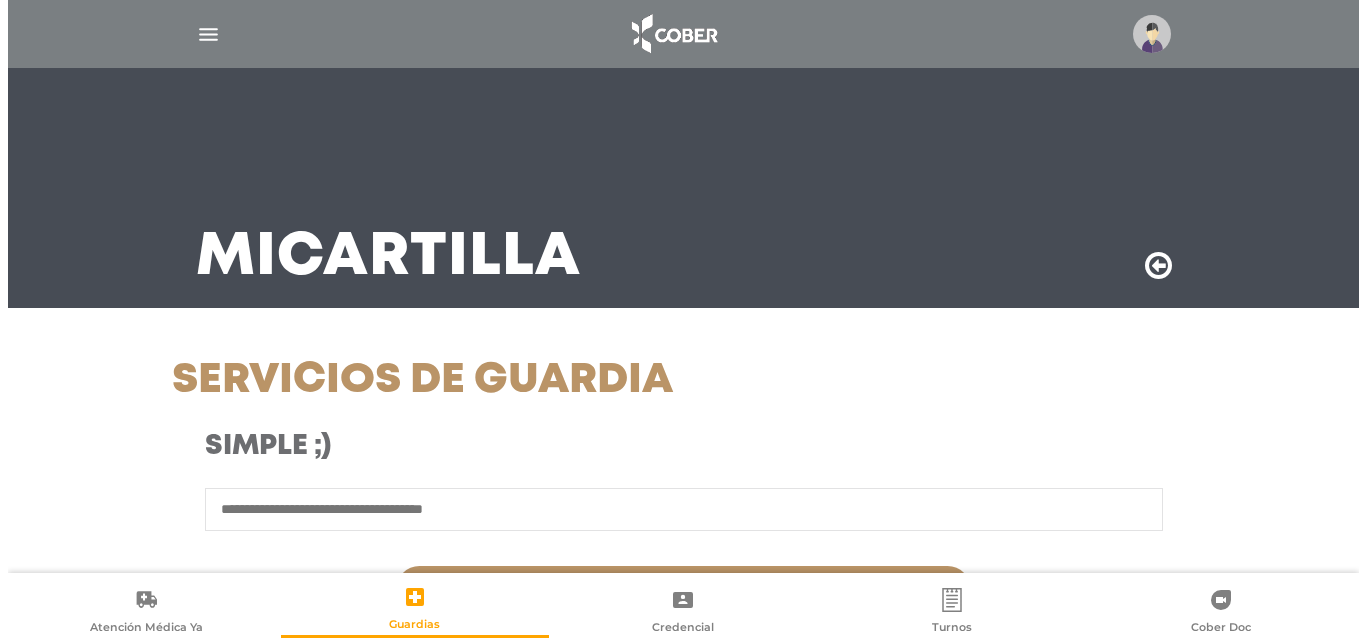 scroll, scrollTop: 610, scrollLeft: 0, axis: vertical 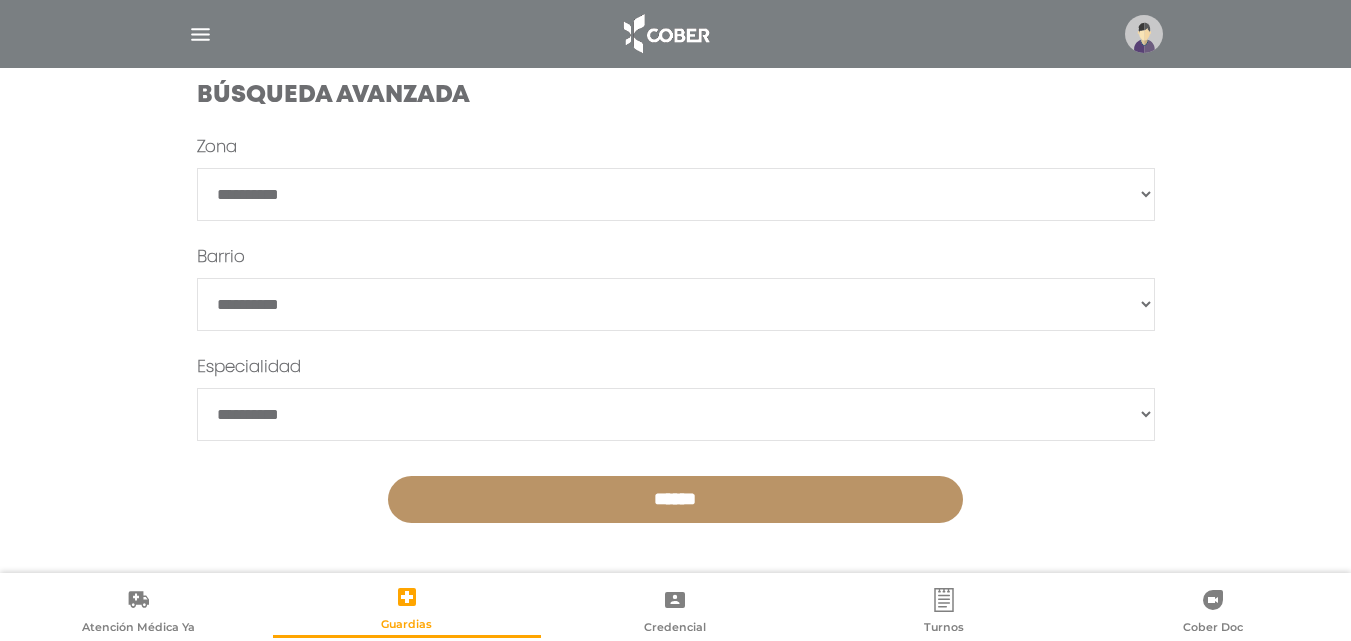 click at bounding box center [1144, 34] 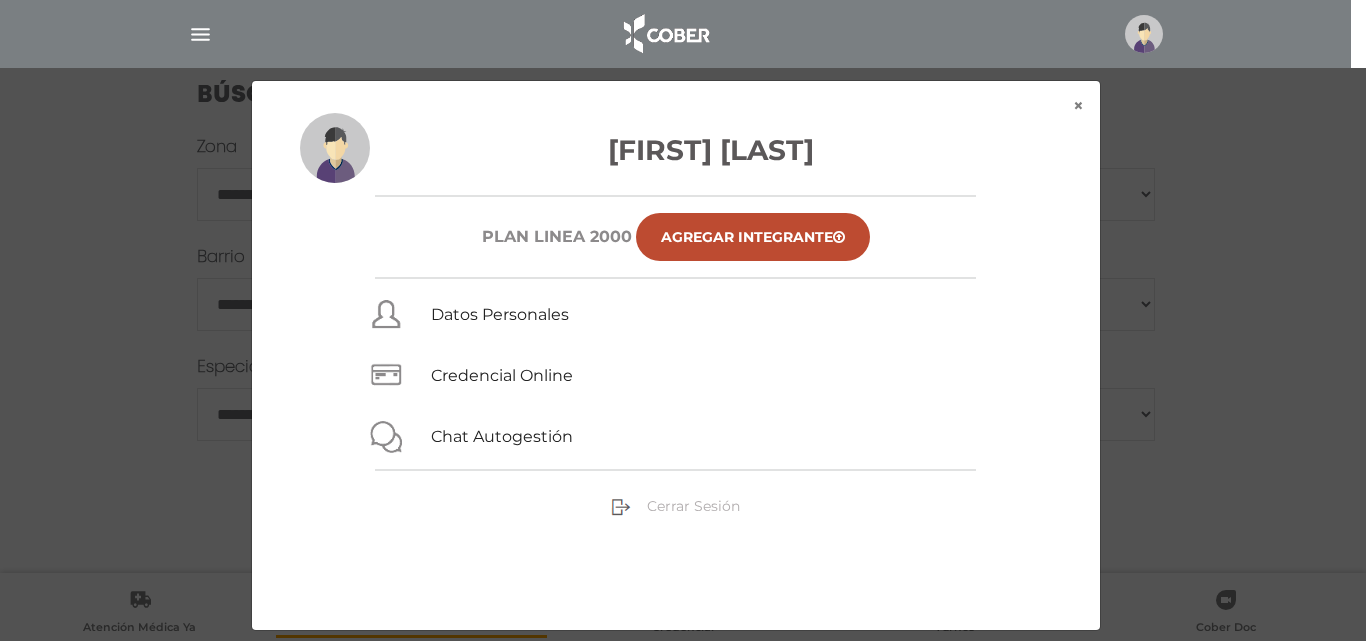 click on "Cerrar Sesión" at bounding box center (693, 506) 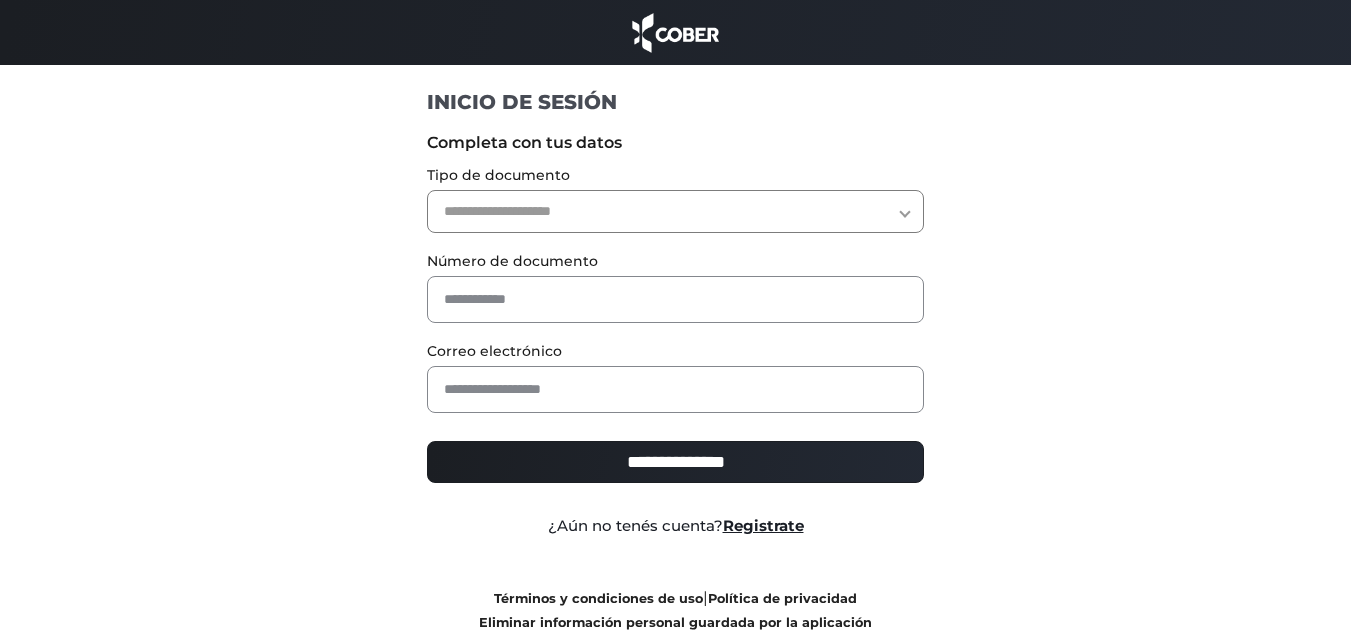 scroll, scrollTop: 0, scrollLeft: 0, axis: both 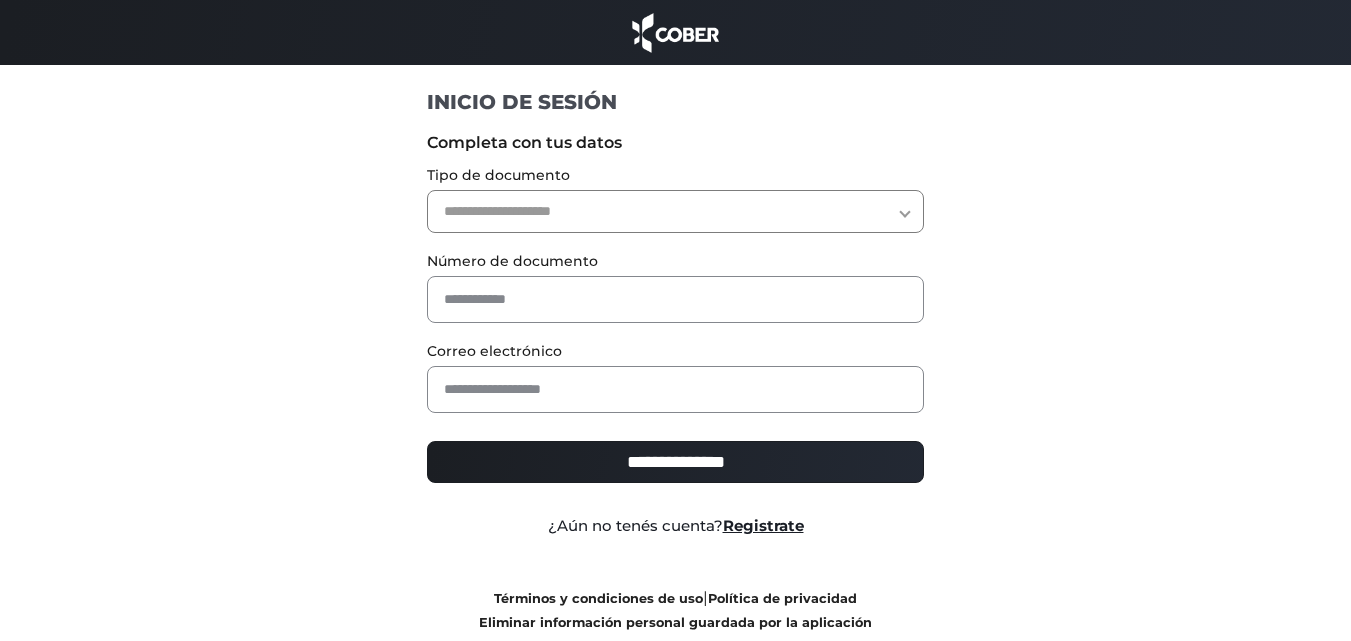 click on "**********" at bounding box center [675, 211] 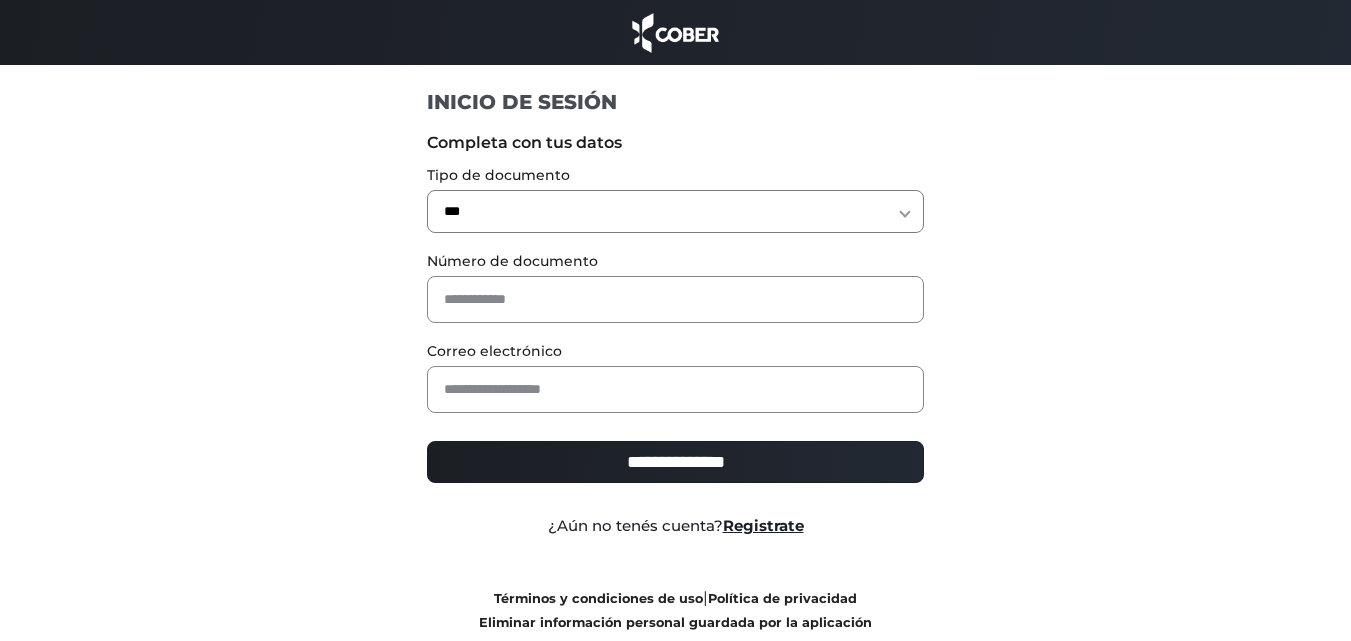 click on "**********" at bounding box center [675, 211] 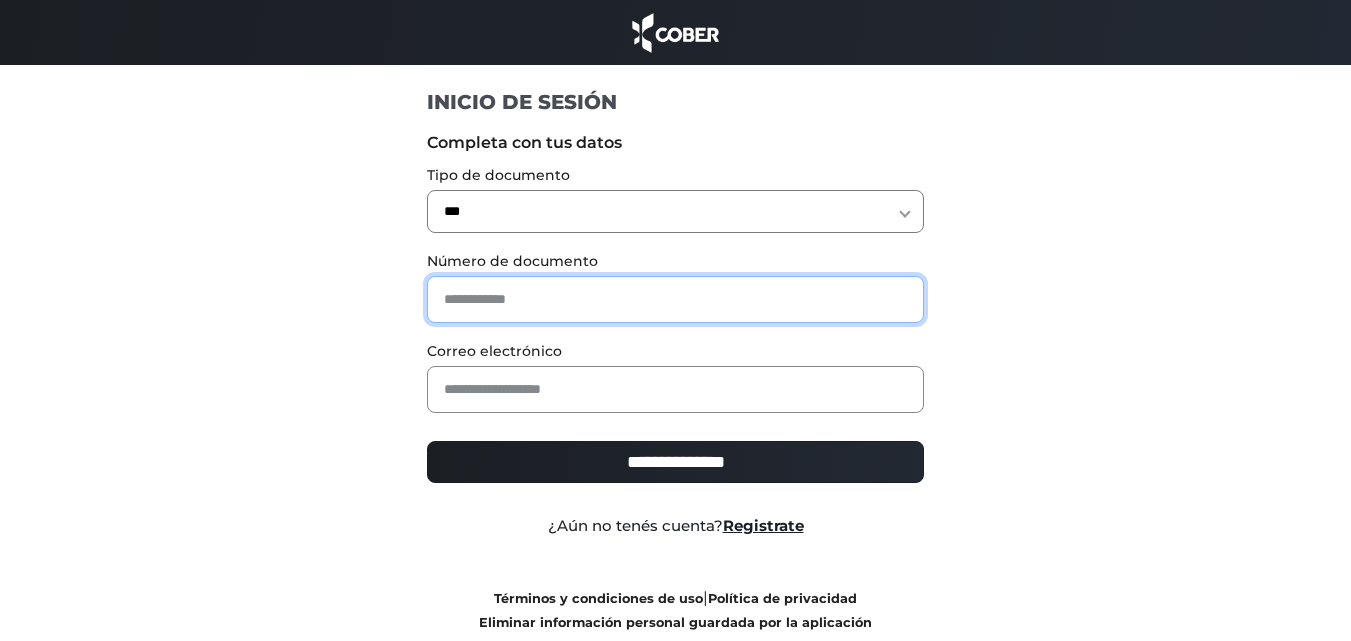 click at bounding box center (675, 299) 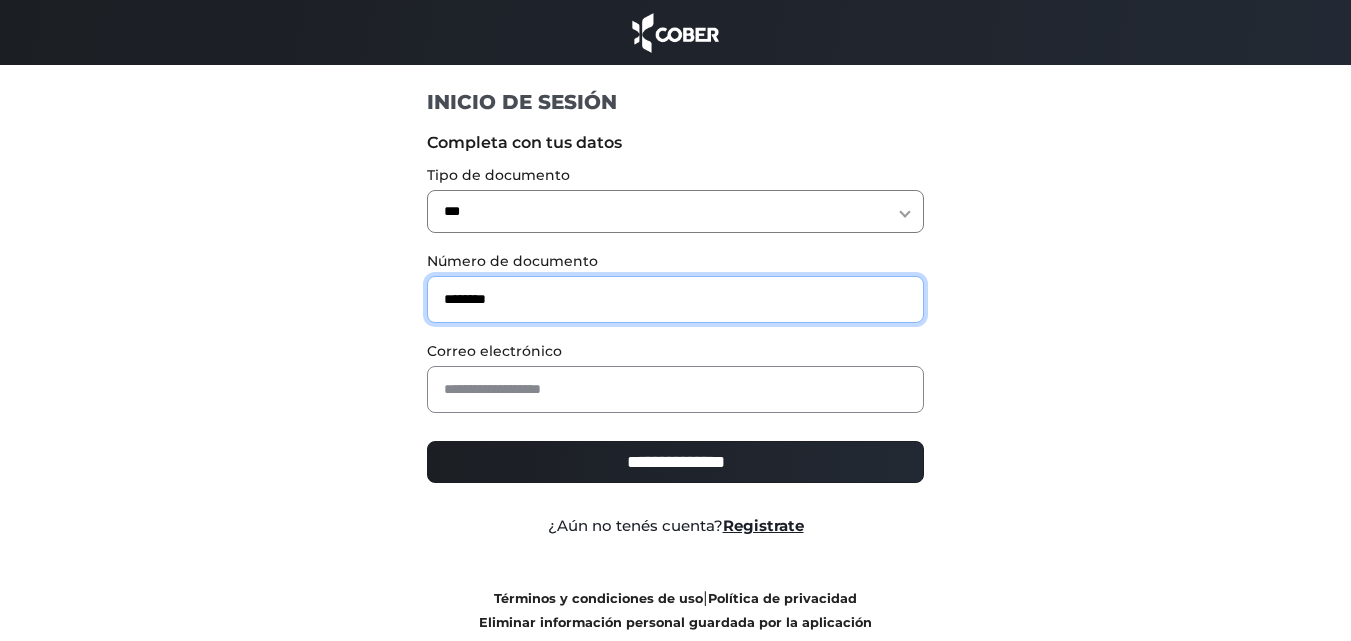 type on "********" 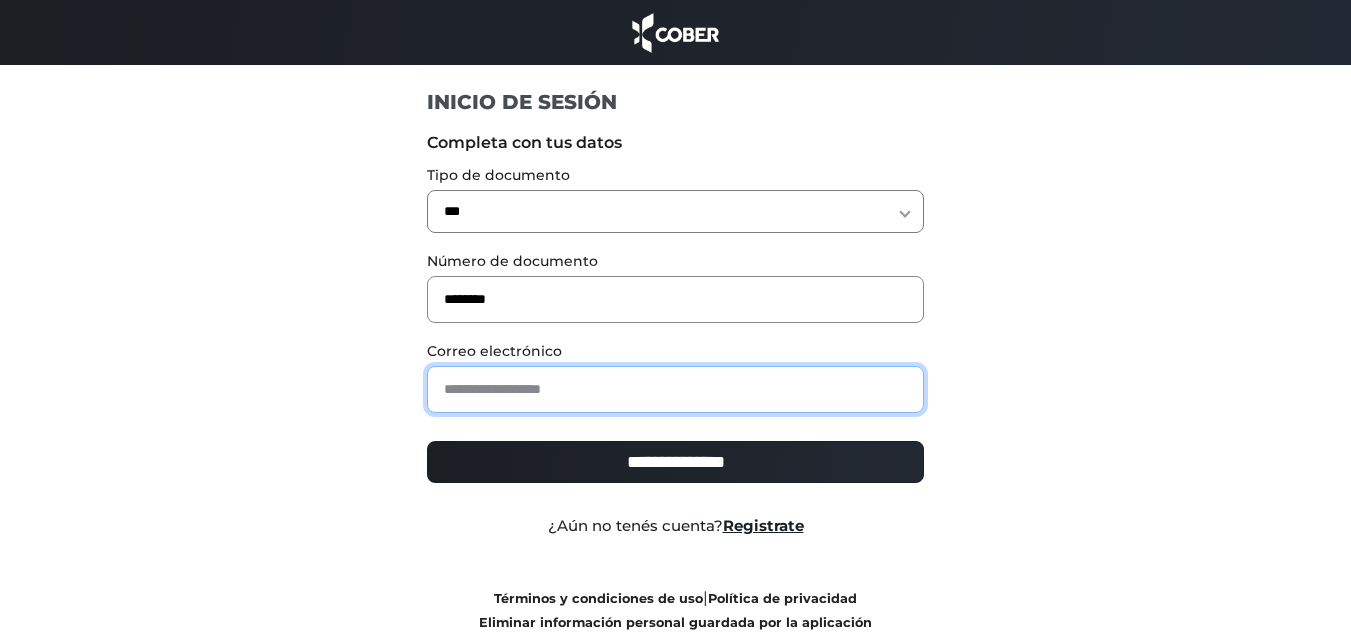 drag, startPoint x: 617, startPoint y: 389, endPoint x: 612, endPoint y: 399, distance: 11.18034 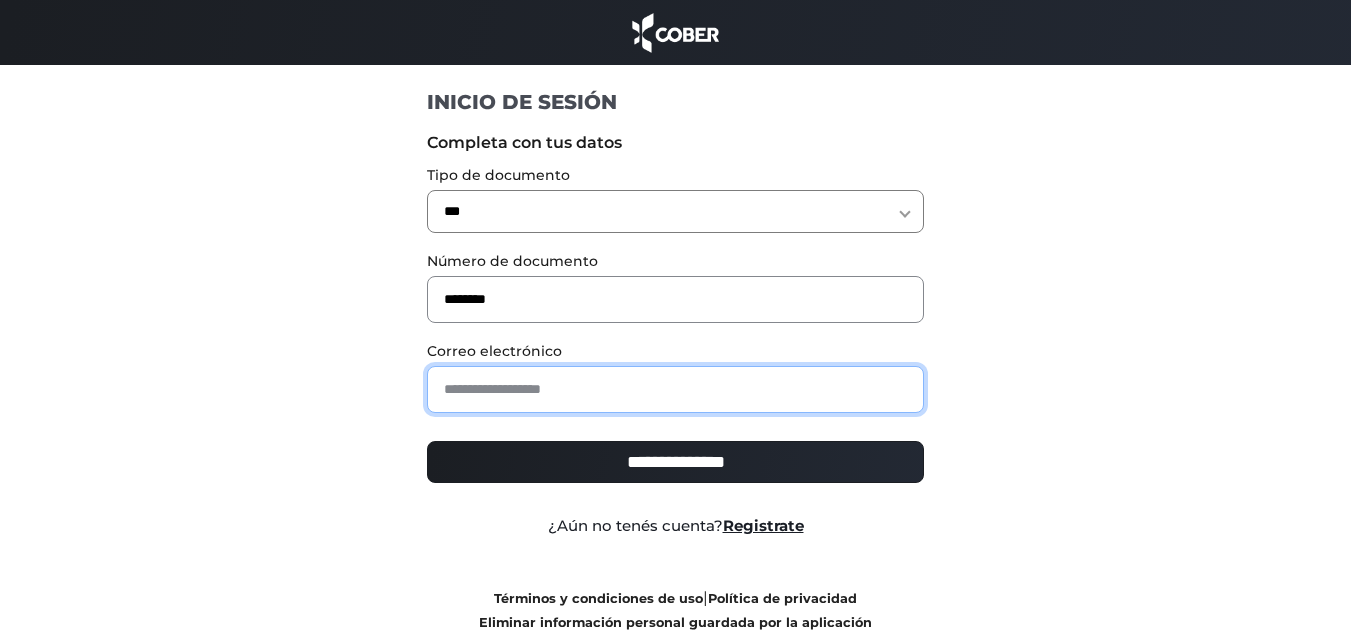 click at bounding box center (675, 389) 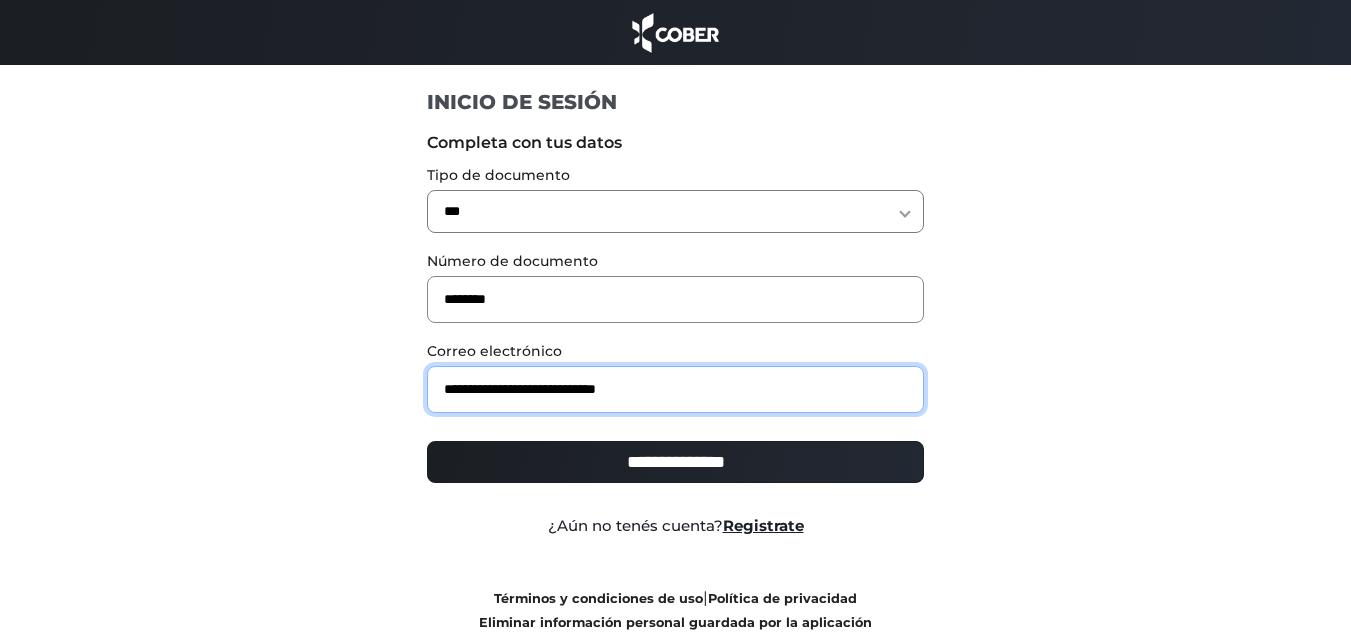type on "**********" 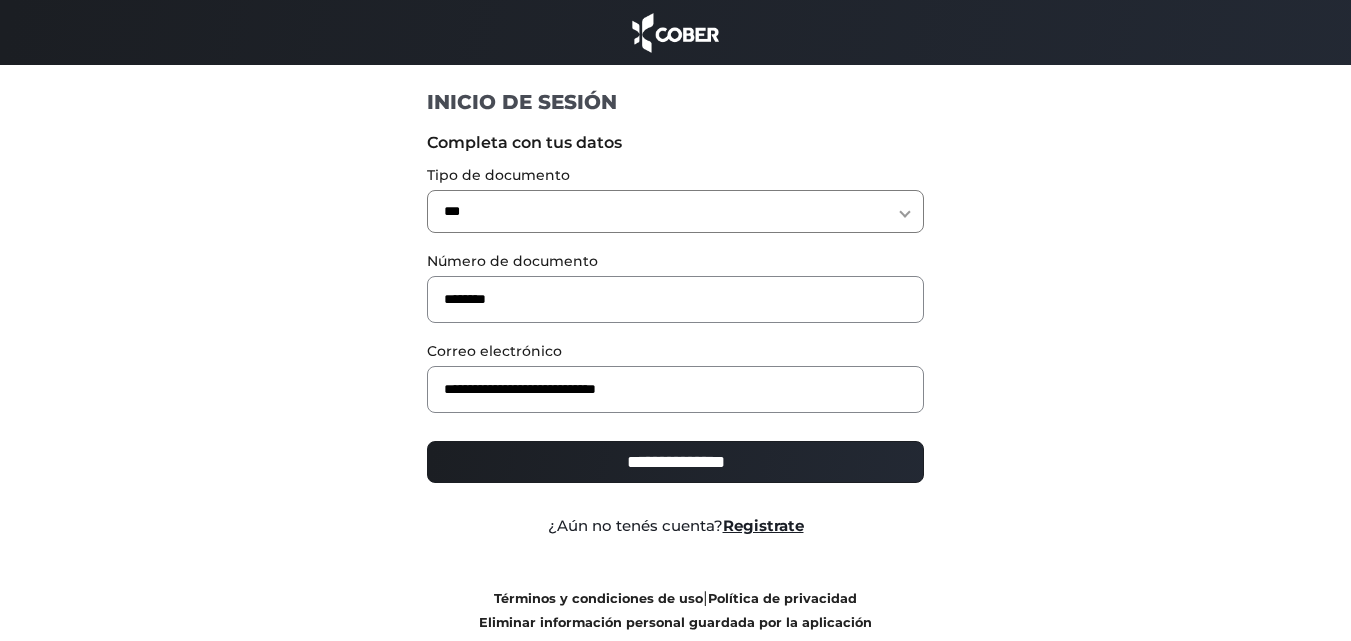 click on "**********" at bounding box center (675, 462) 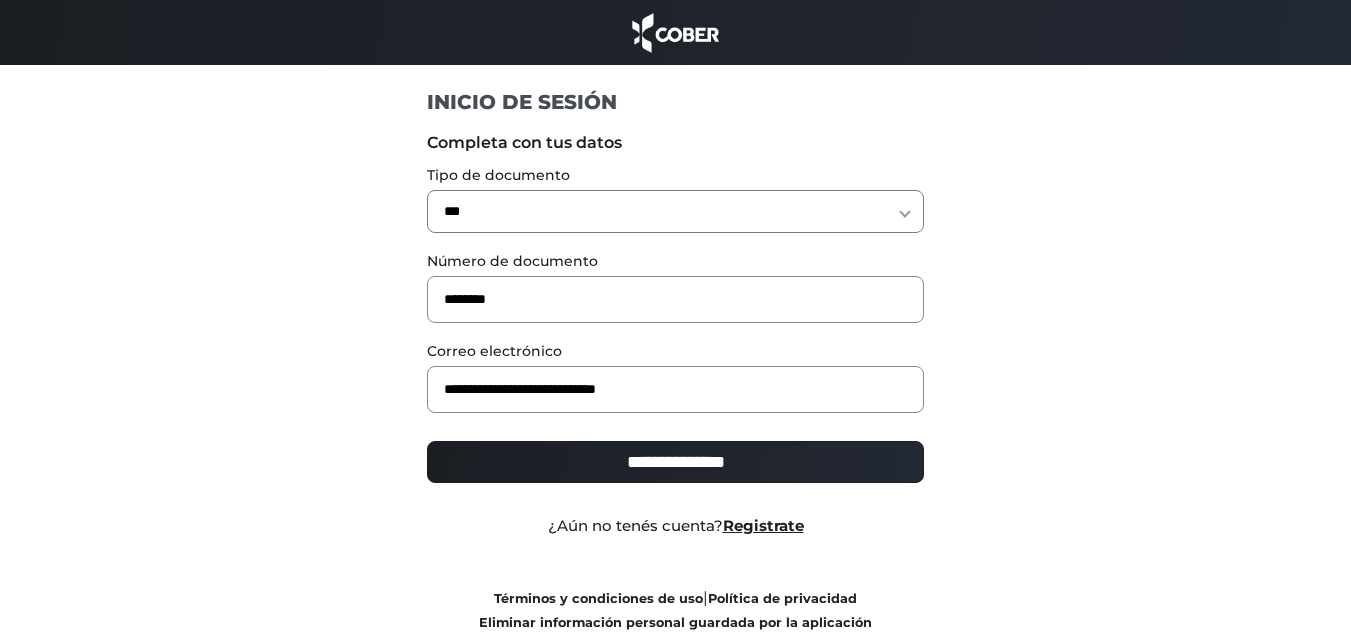 type on "**********" 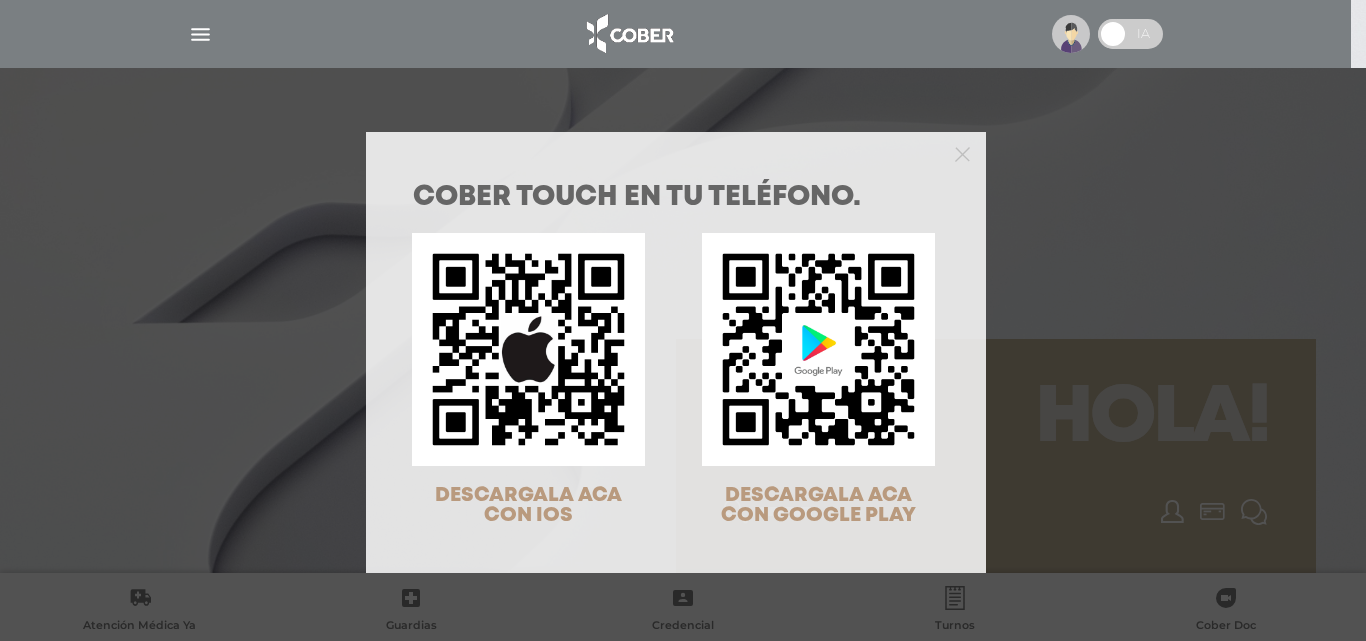 scroll, scrollTop: 0, scrollLeft: 0, axis: both 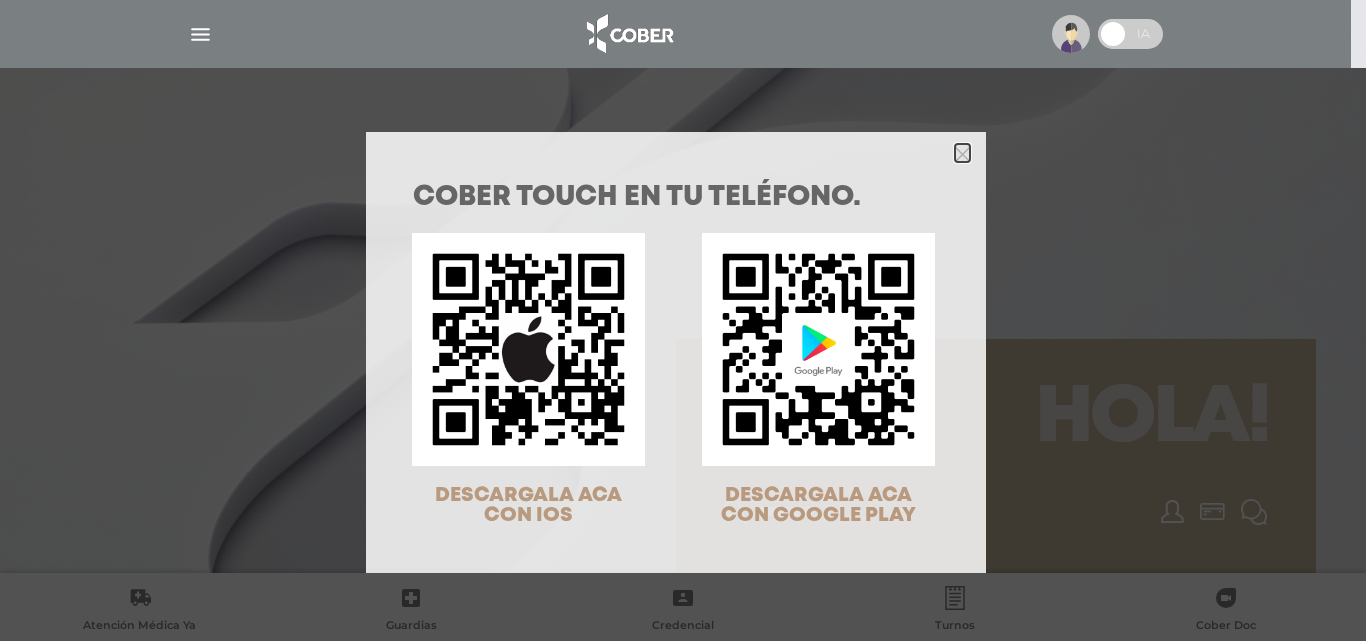 click 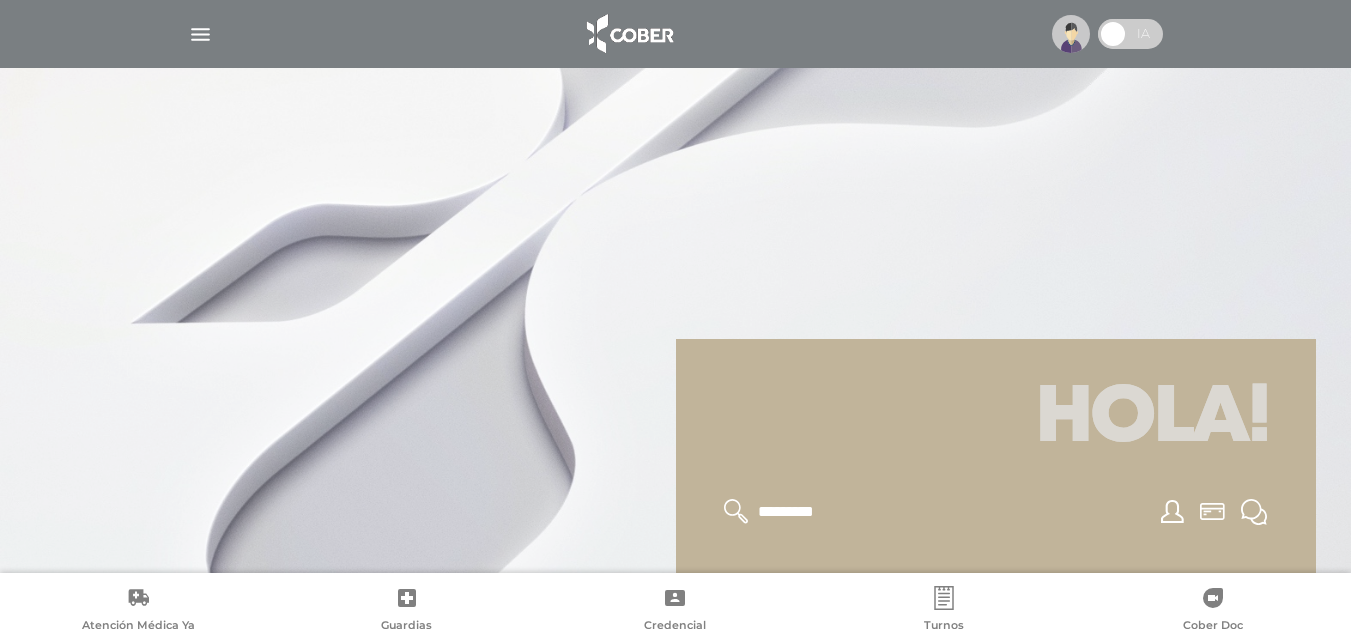 click at bounding box center (1071, 34) 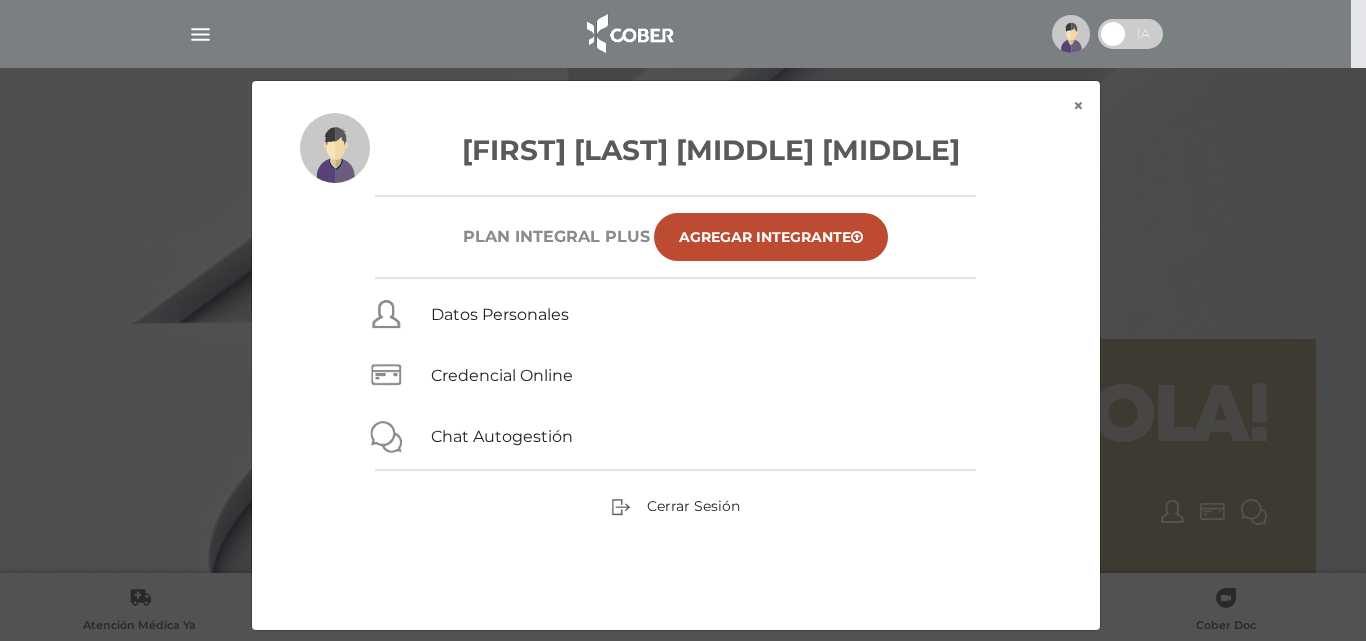 click on "[FIRST] [LAST] [MIDDLE] [MIDDLE]
Plan INTEGRAL PLUS
Agregar Integrante
Datos Personales
Credencial Online
Chat Autogestión
Cerrar Sesión" at bounding box center [676, 371] 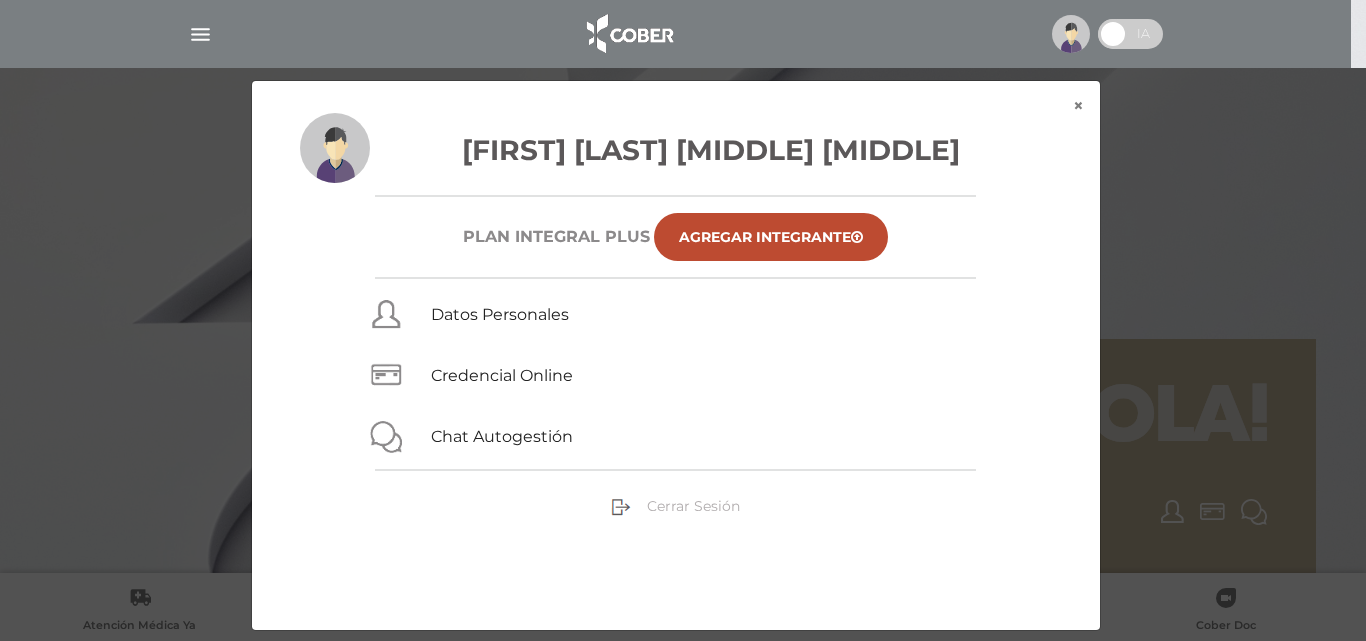 click on "Cerrar Sesión" at bounding box center (693, 506) 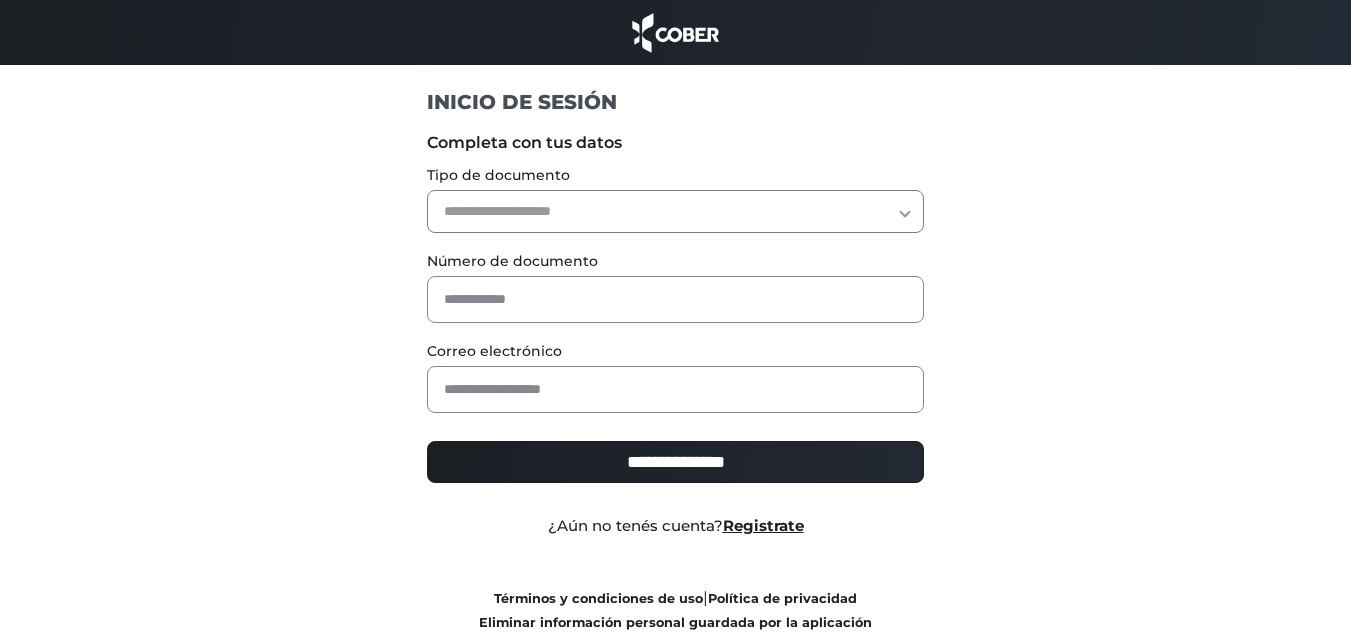 scroll, scrollTop: 0, scrollLeft: 0, axis: both 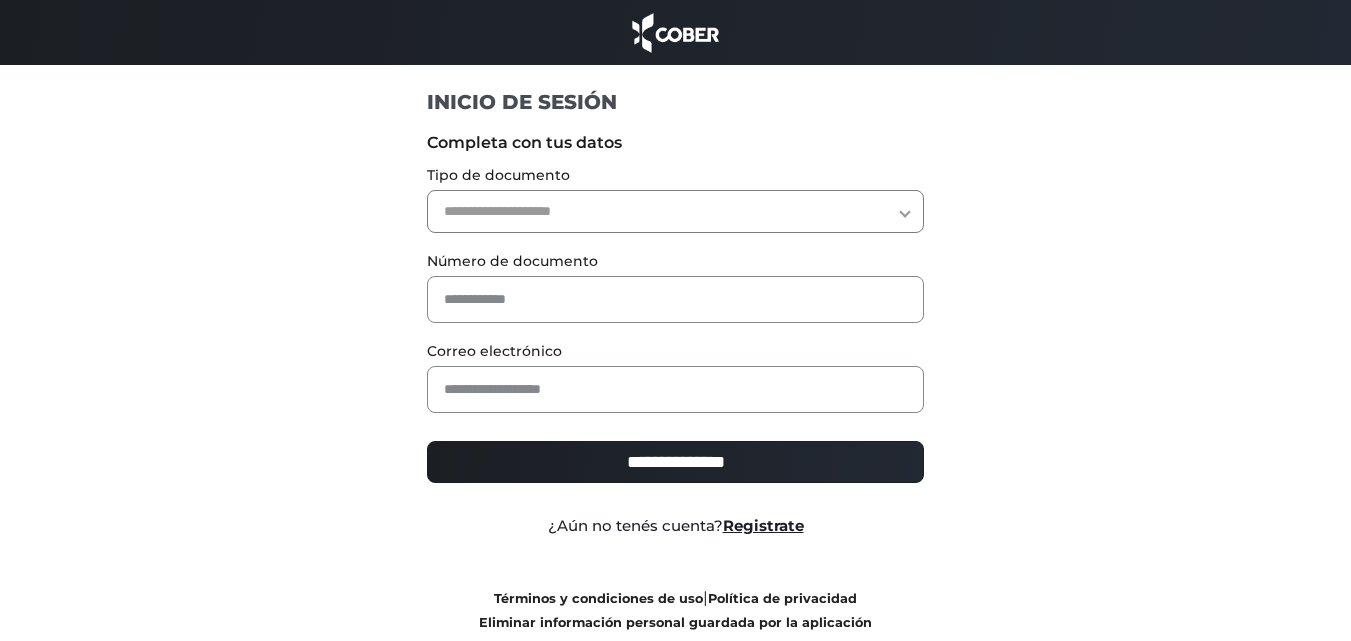 click on "**********" at bounding box center [675, 211] 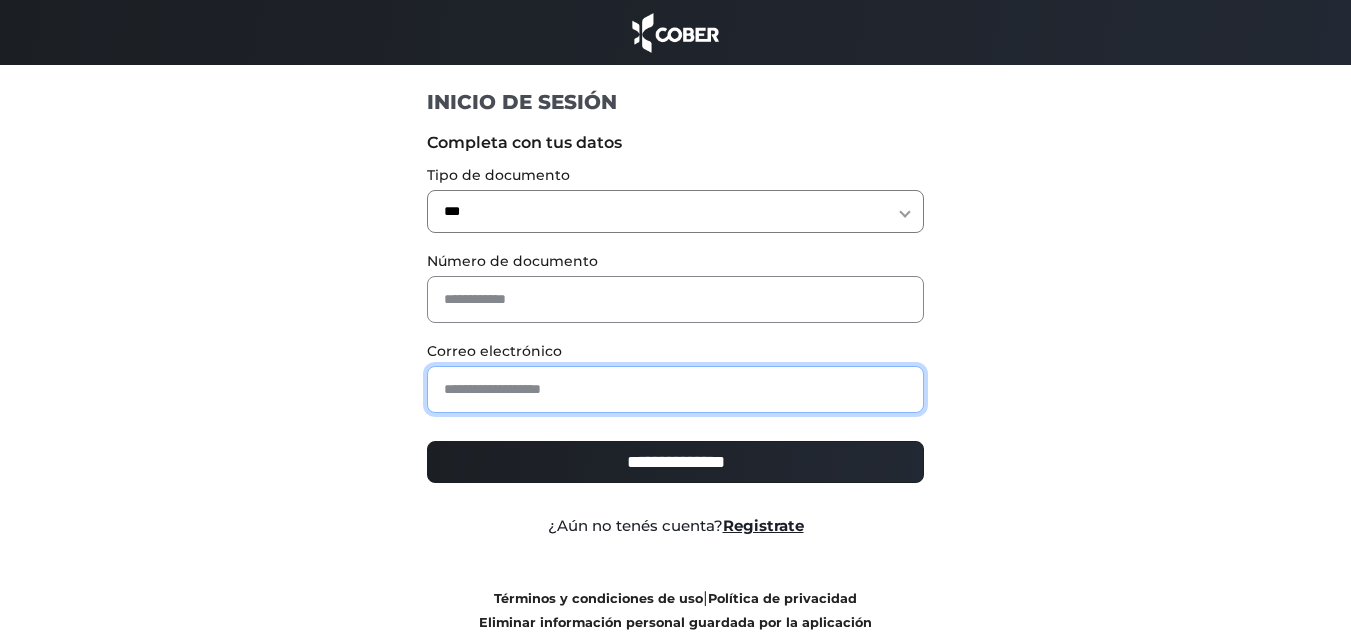 click at bounding box center (675, 389) 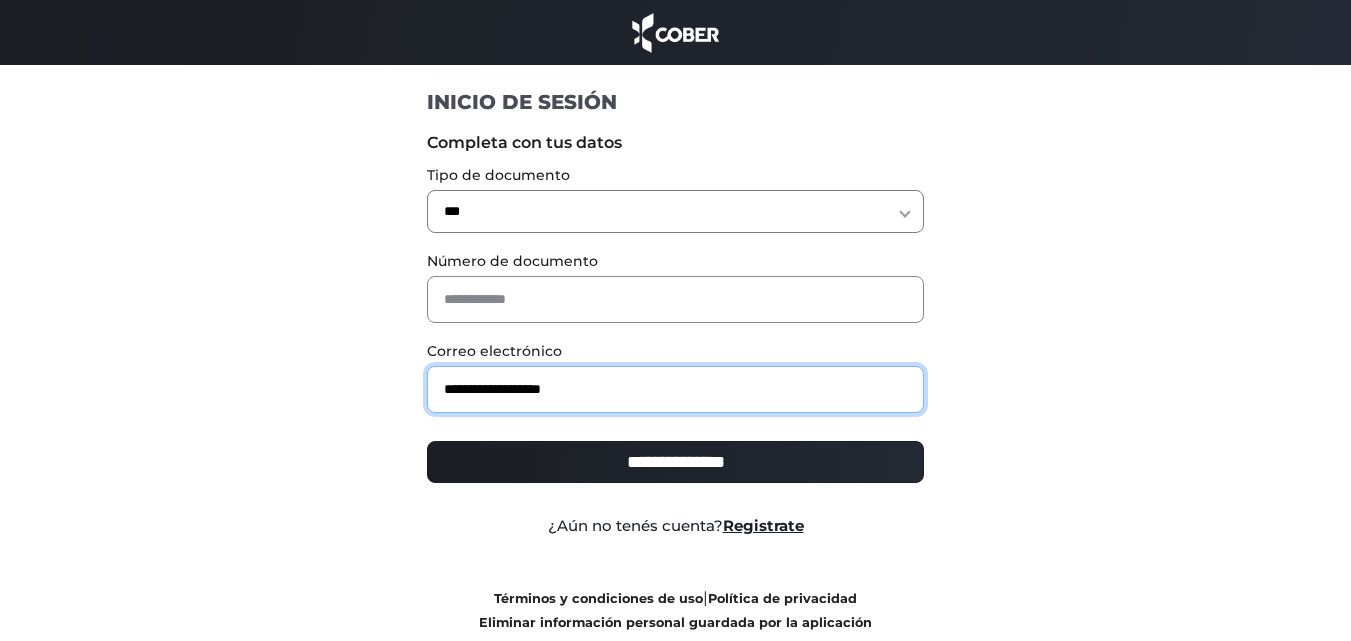 type on "**********" 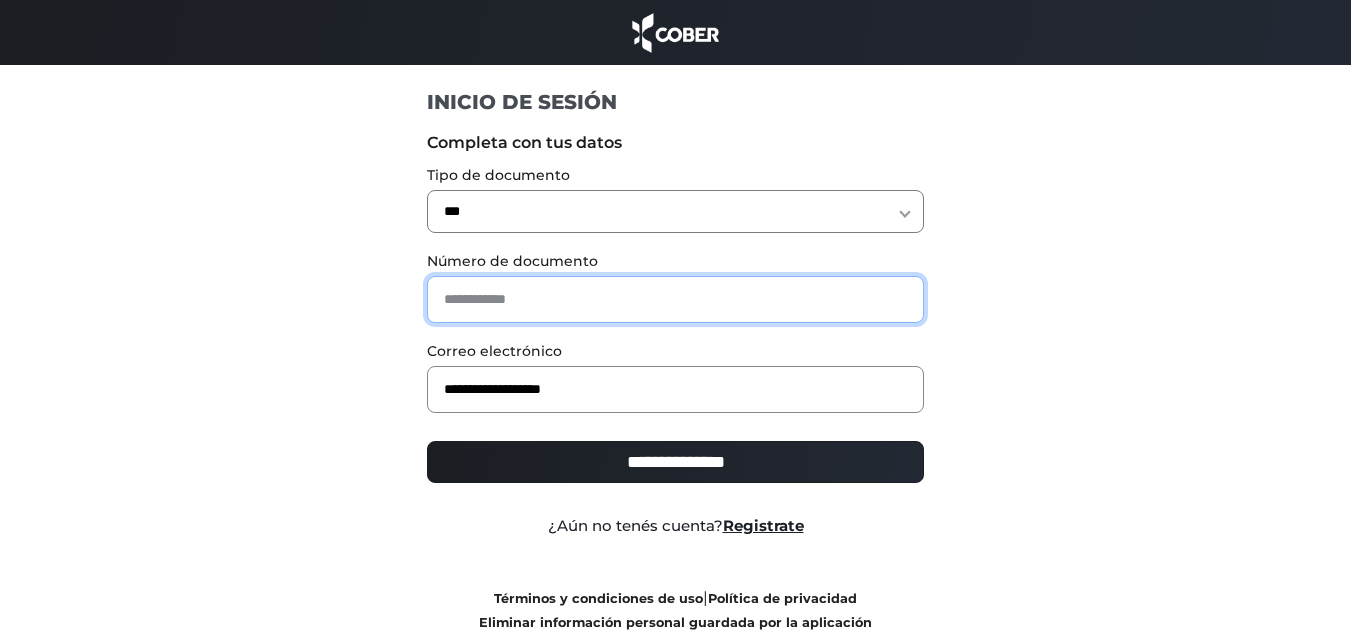 click at bounding box center [675, 299] 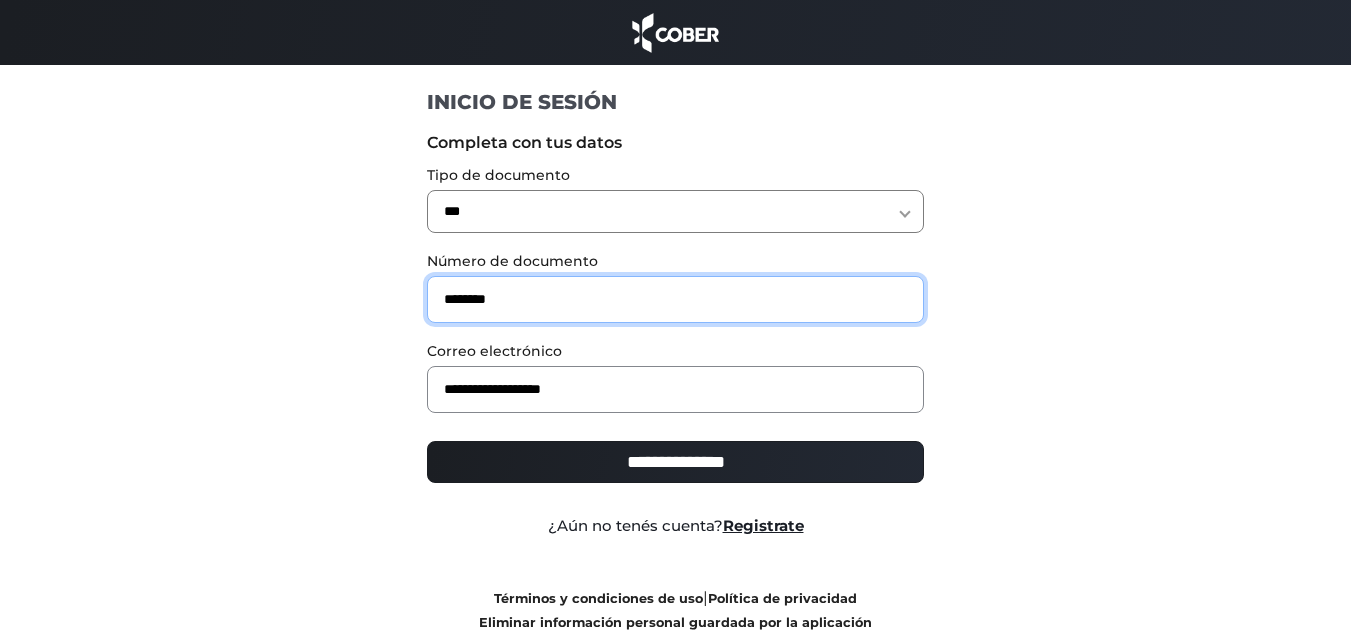 type on "********" 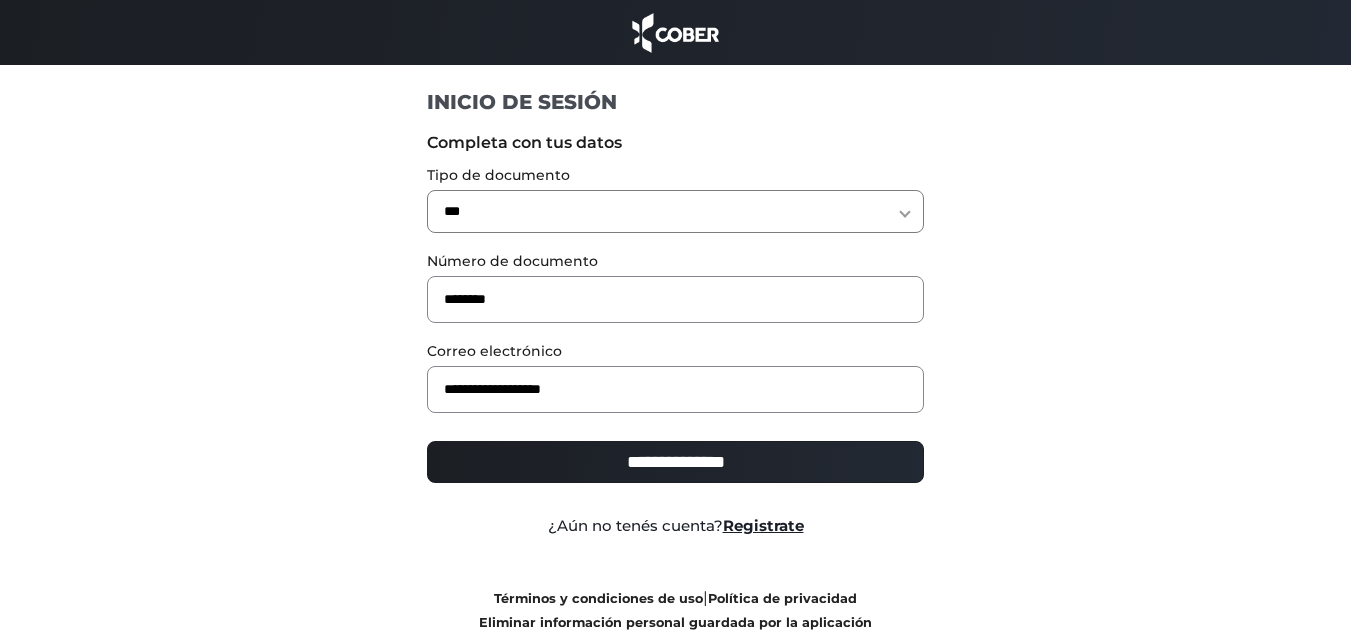 click on "**********" at bounding box center (675, 462) 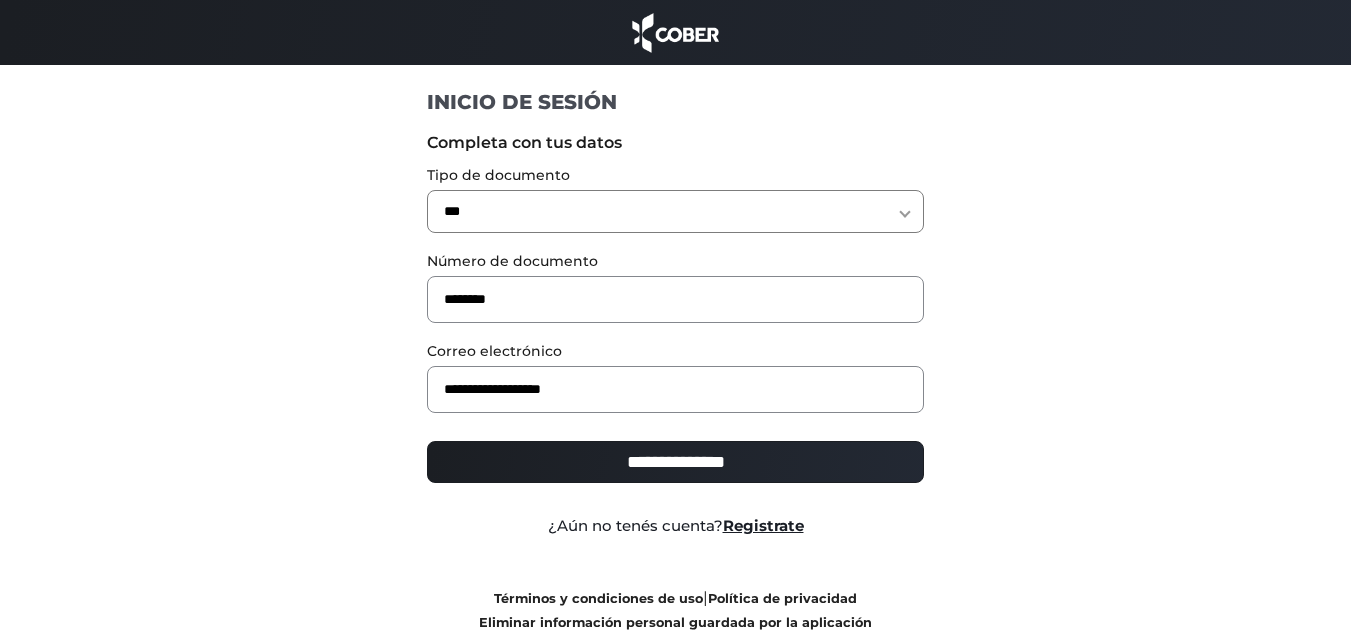 type on "**********" 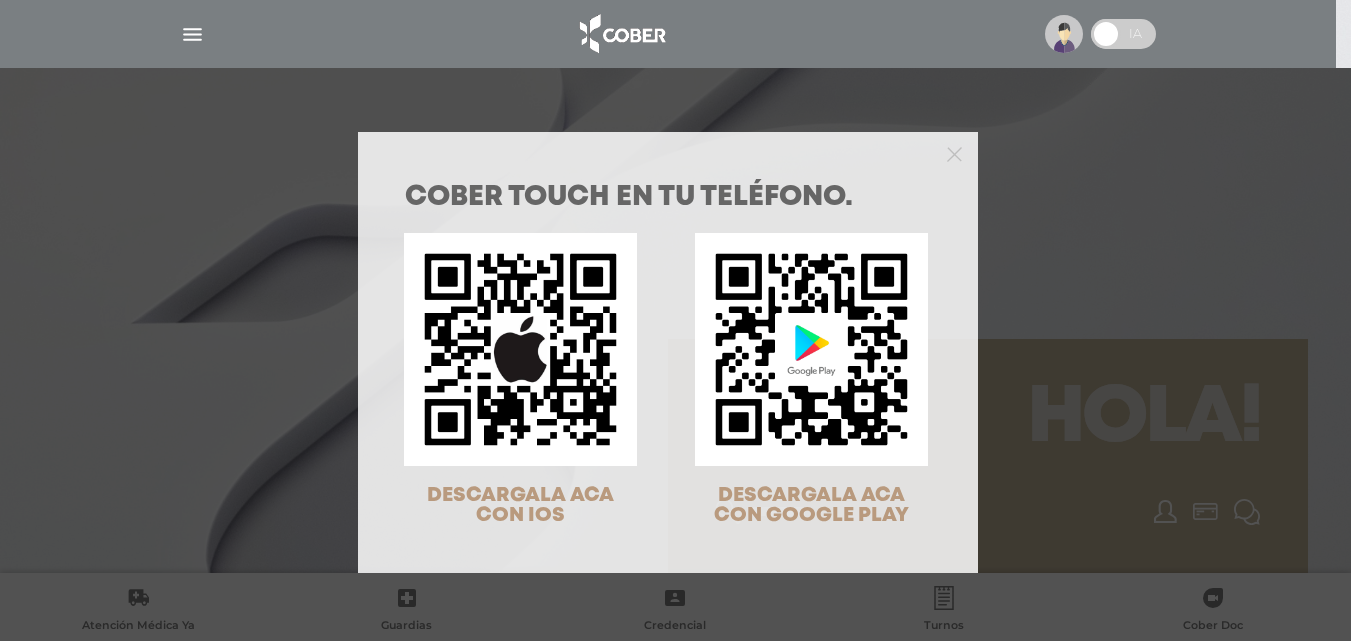 scroll, scrollTop: 0, scrollLeft: 0, axis: both 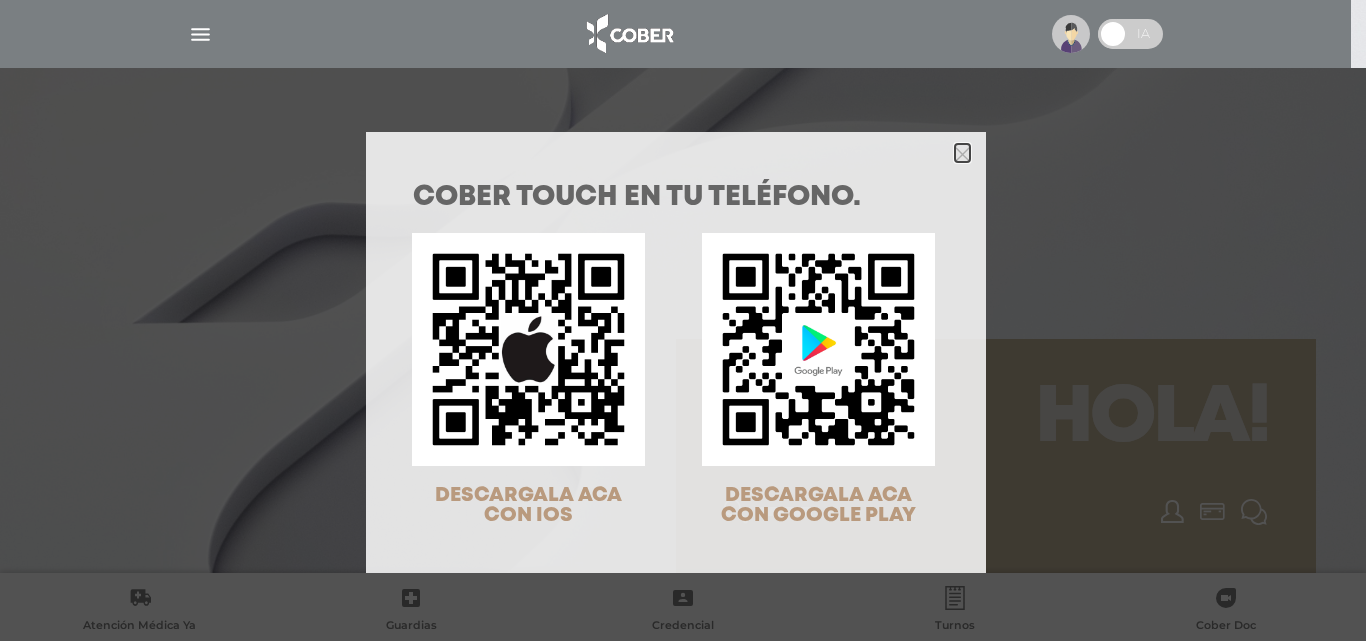 click 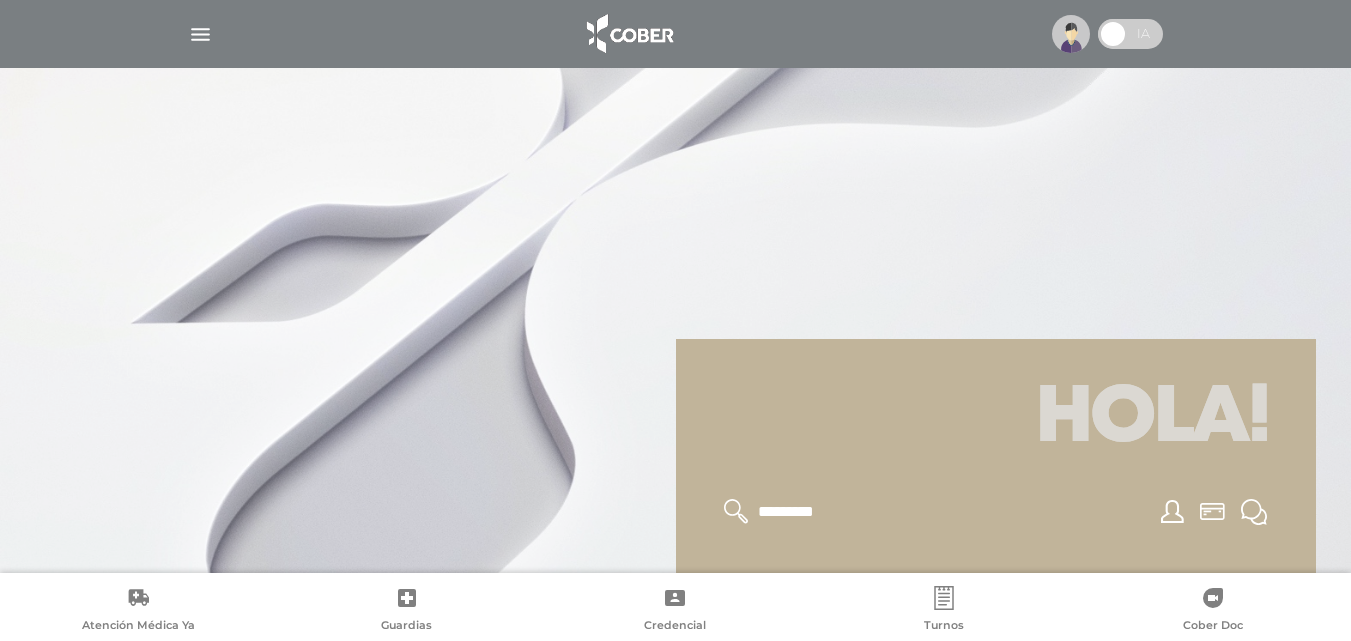 click at bounding box center [676, 34] 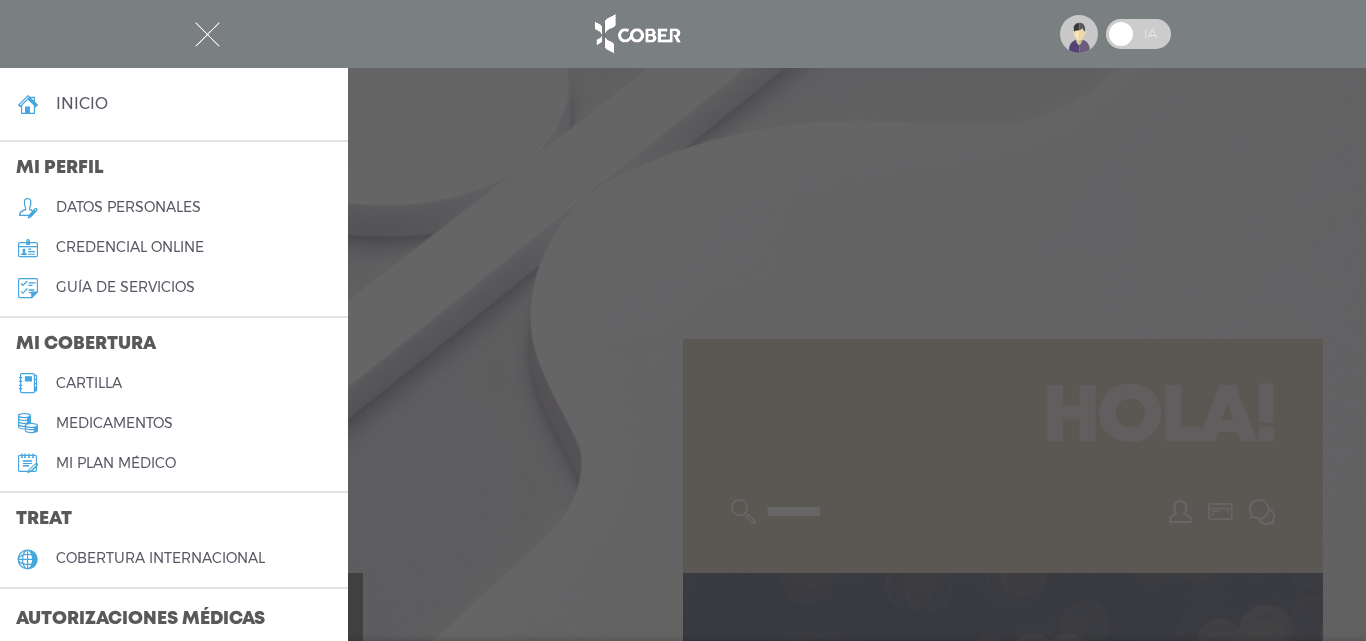 click on "cartilla" at bounding box center (174, 383) 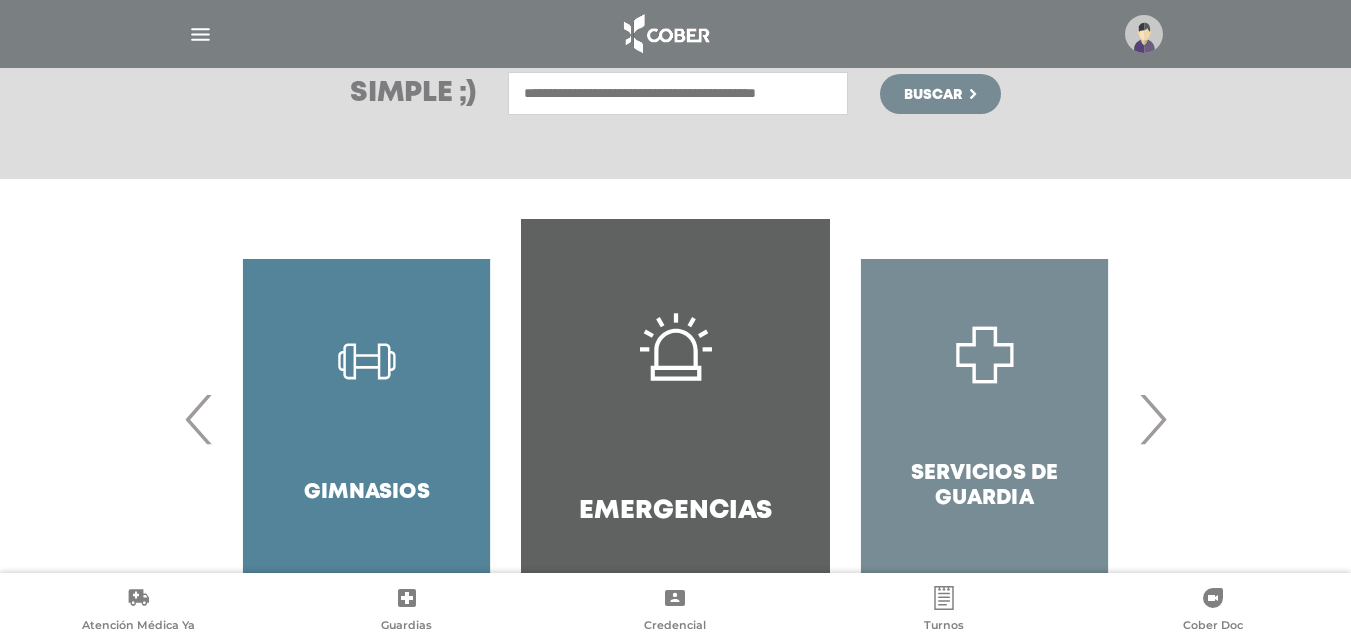 scroll, scrollTop: 386, scrollLeft: 0, axis: vertical 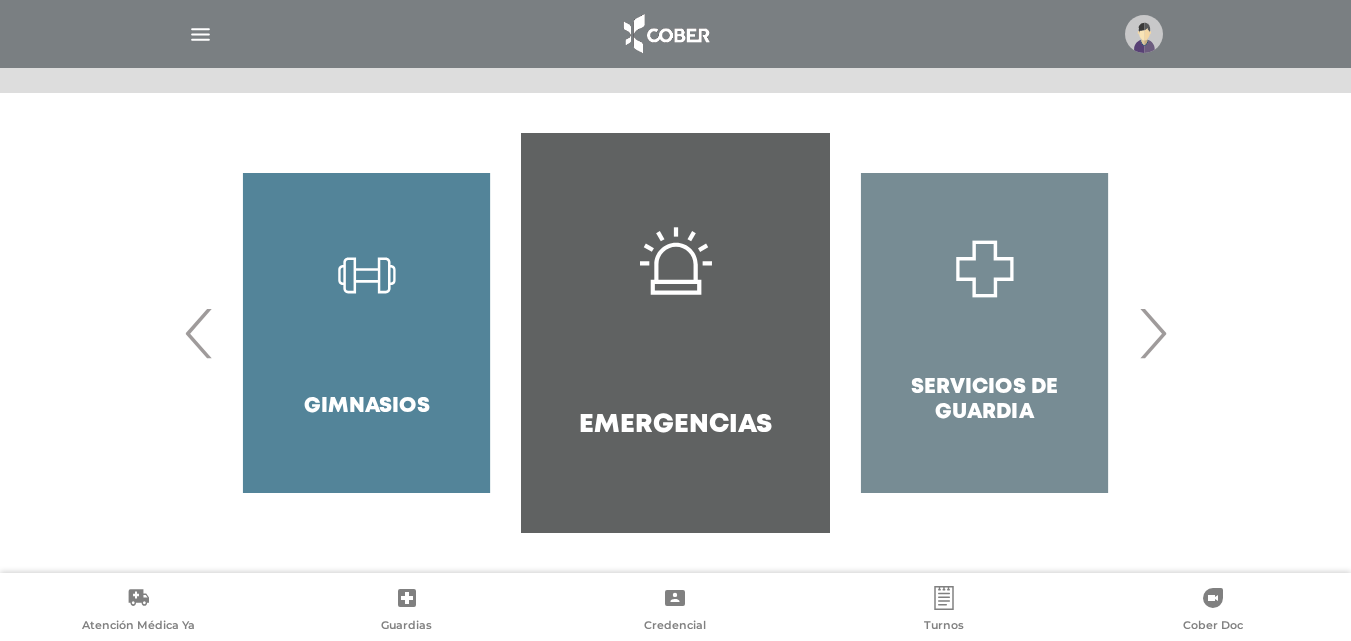 click on "›" at bounding box center [1152, 333] 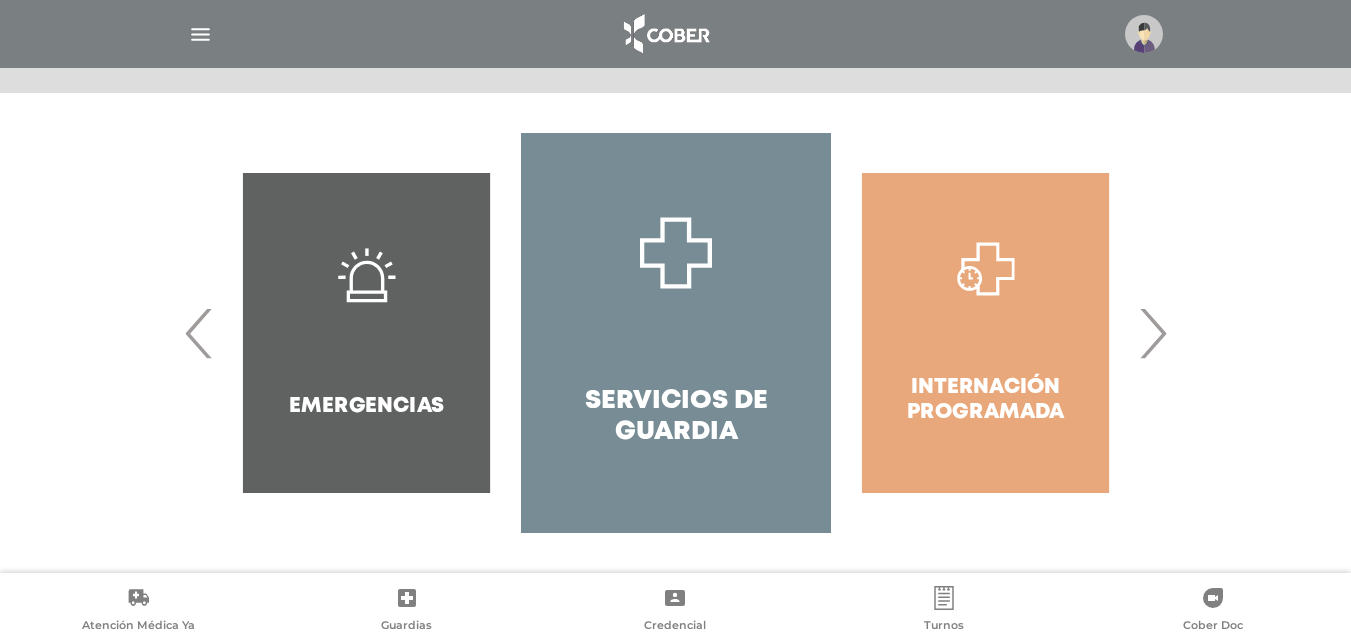 click on "›" at bounding box center (1152, 333) 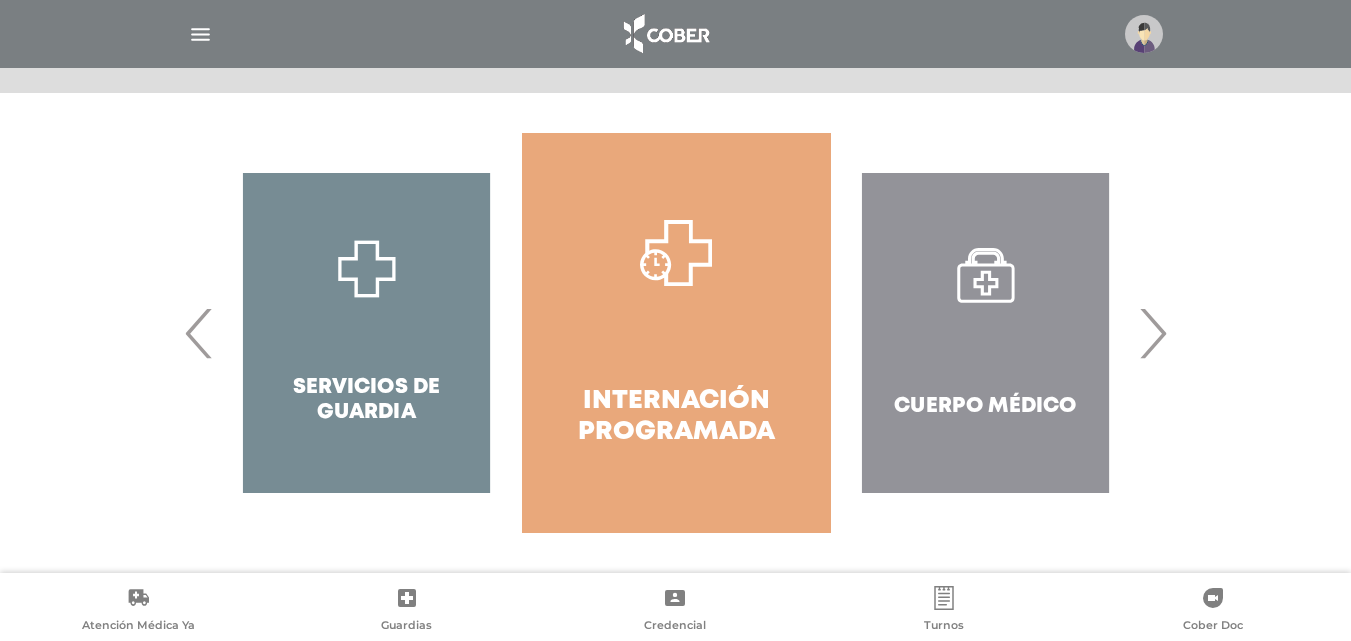 click on "›" at bounding box center (1152, 333) 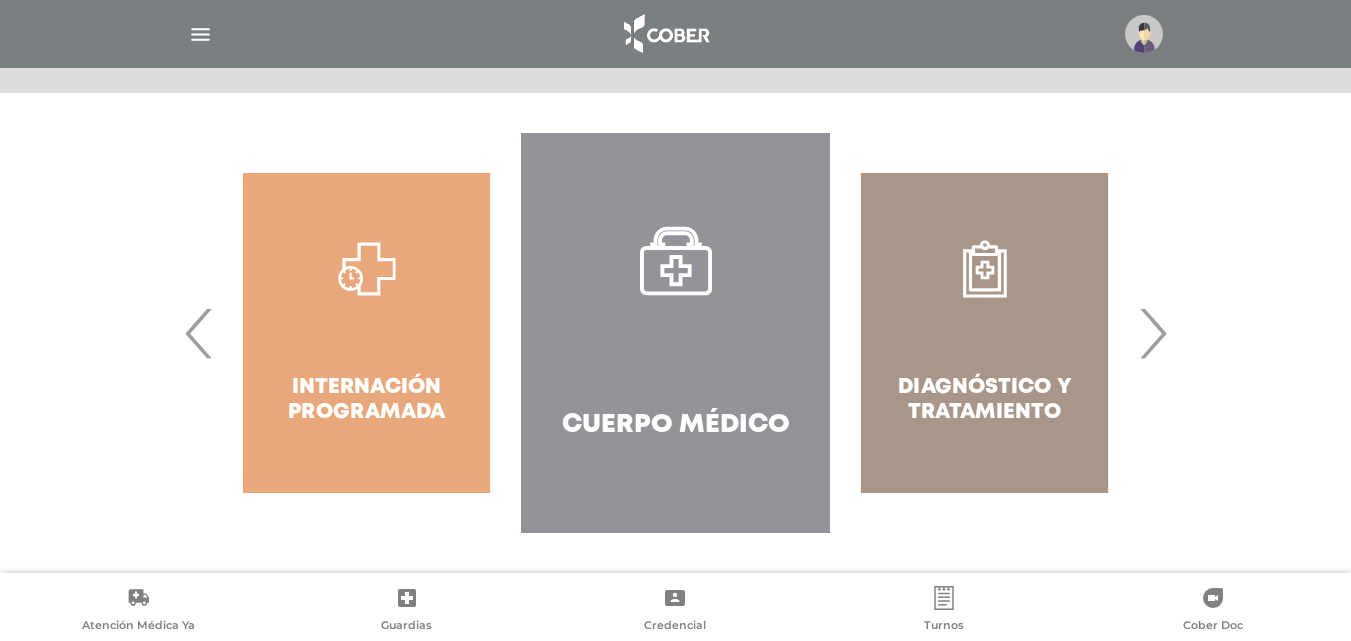 click on "›" at bounding box center [1152, 333] 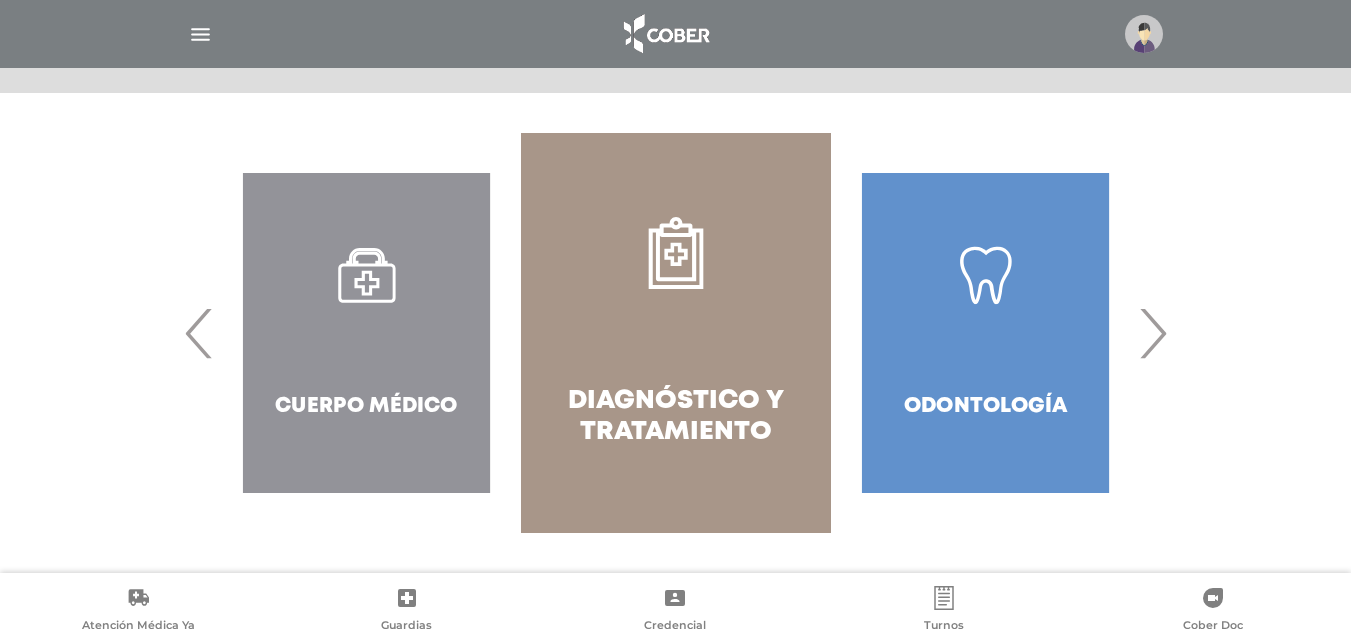 click on "›" at bounding box center [1152, 333] 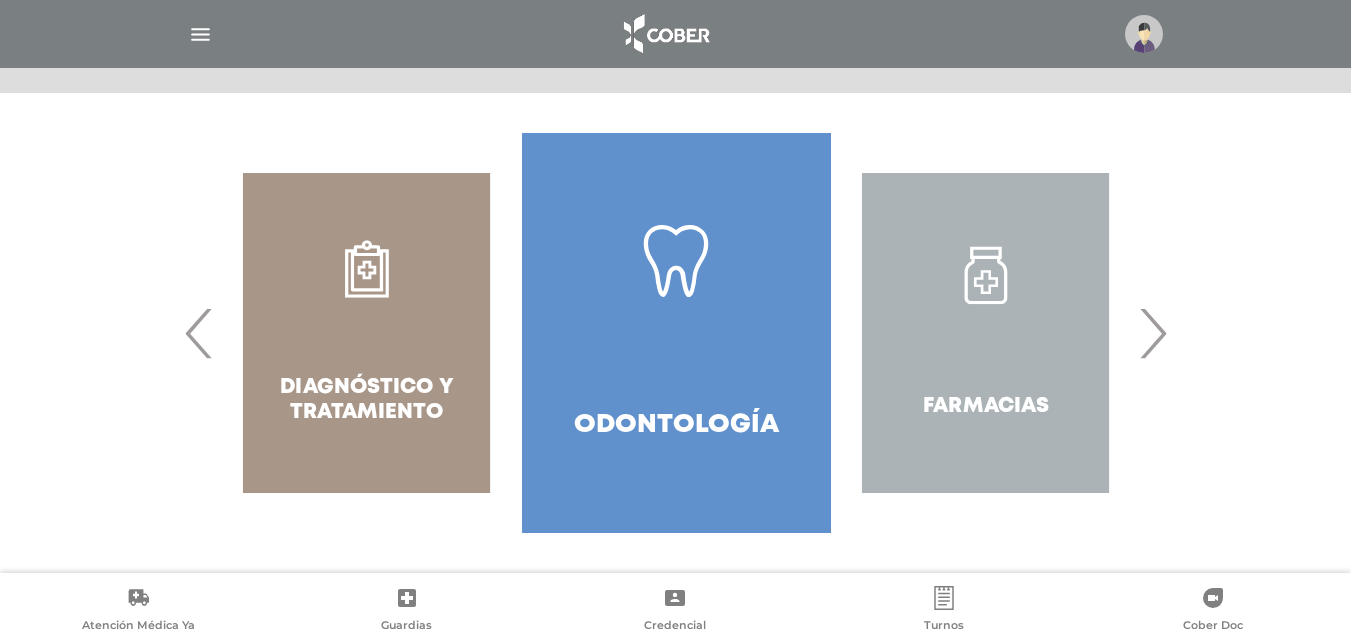 click on "›" at bounding box center (1152, 333) 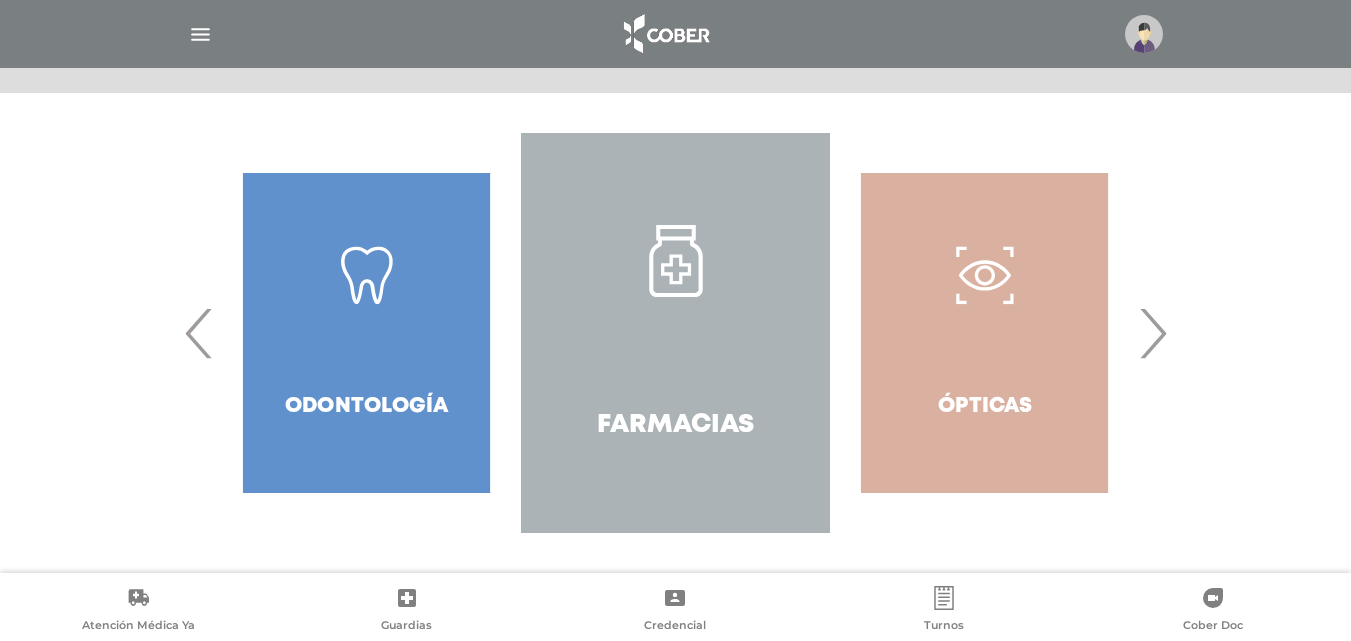 click on "Farmacias" at bounding box center (675, 333) 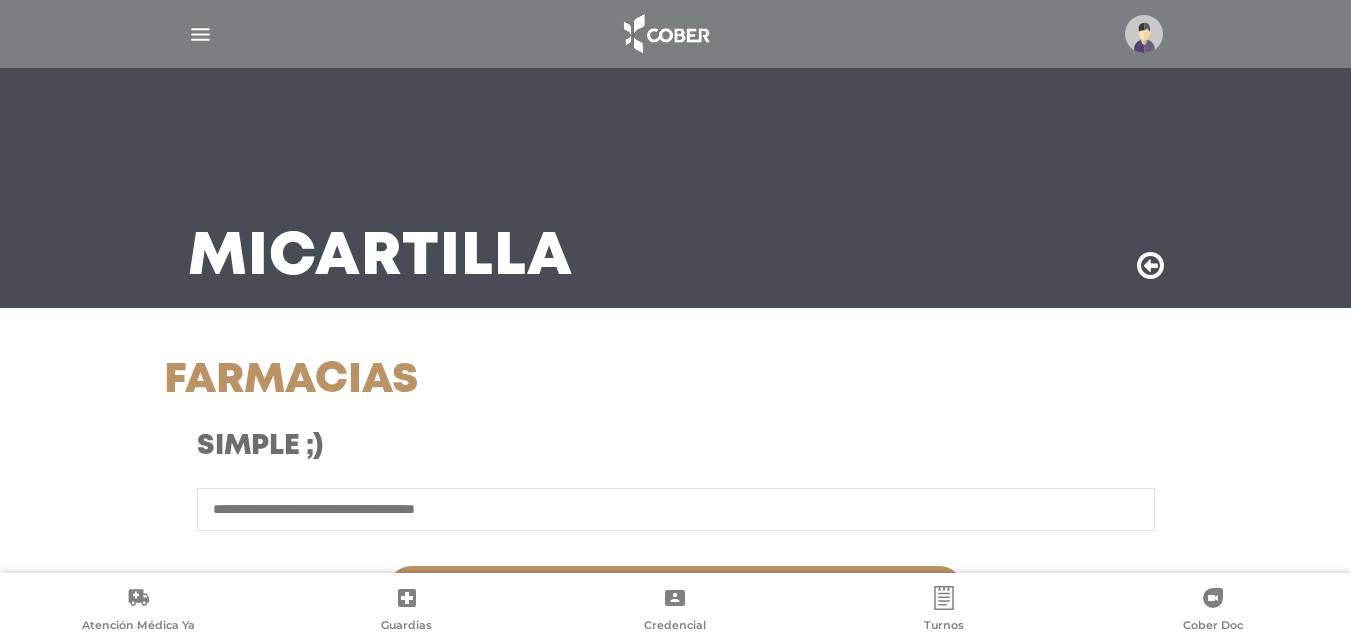 scroll, scrollTop: 600, scrollLeft: 0, axis: vertical 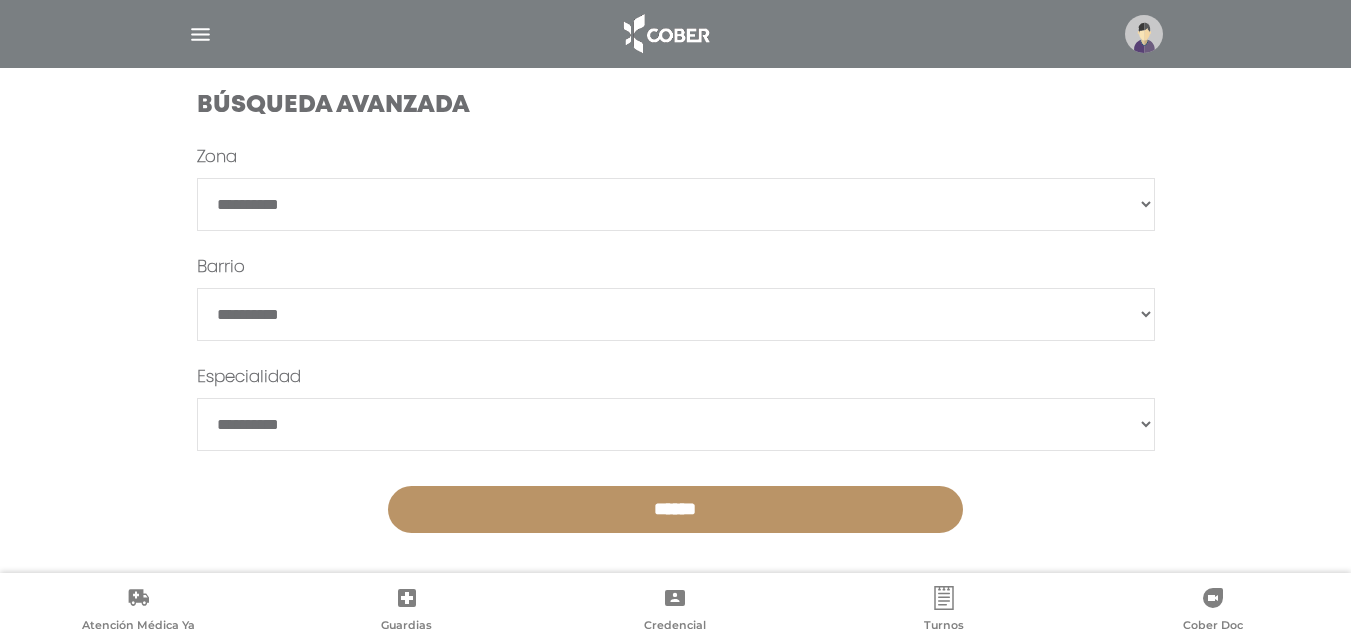 click on "**********" at bounding box center (676, 424) 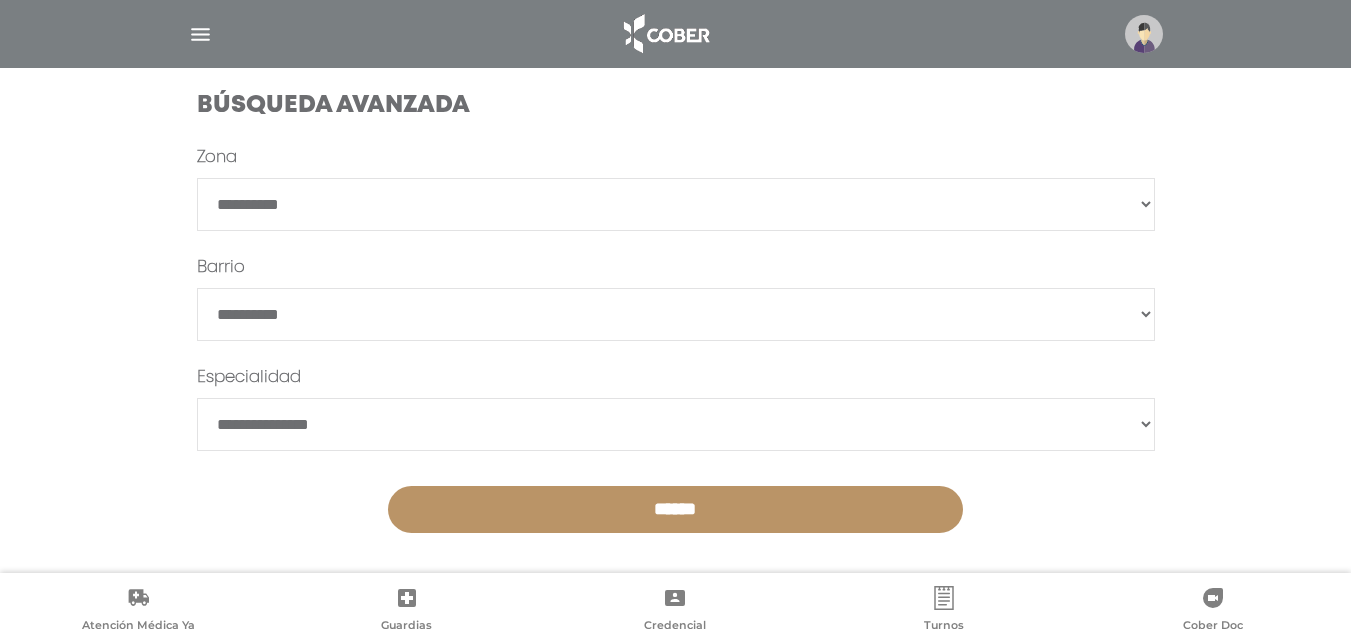click on "**********" at bounding box center [676, 424] 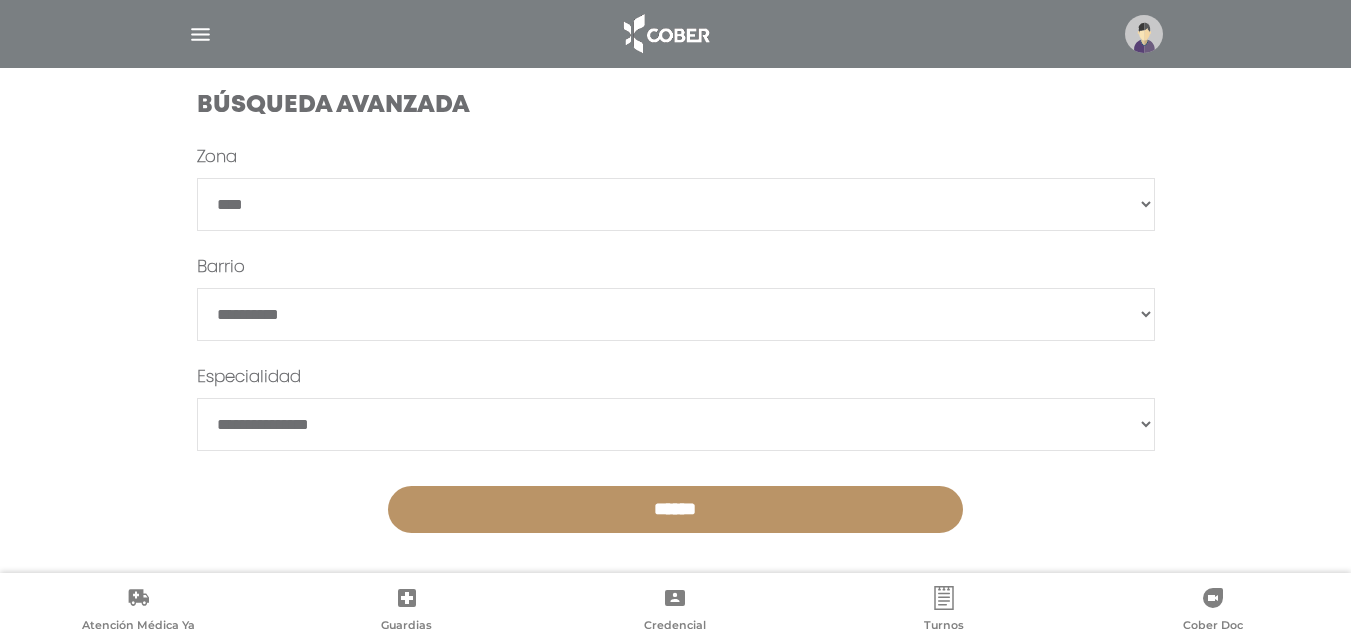 click on "**********" at bounding box center [676, 204] 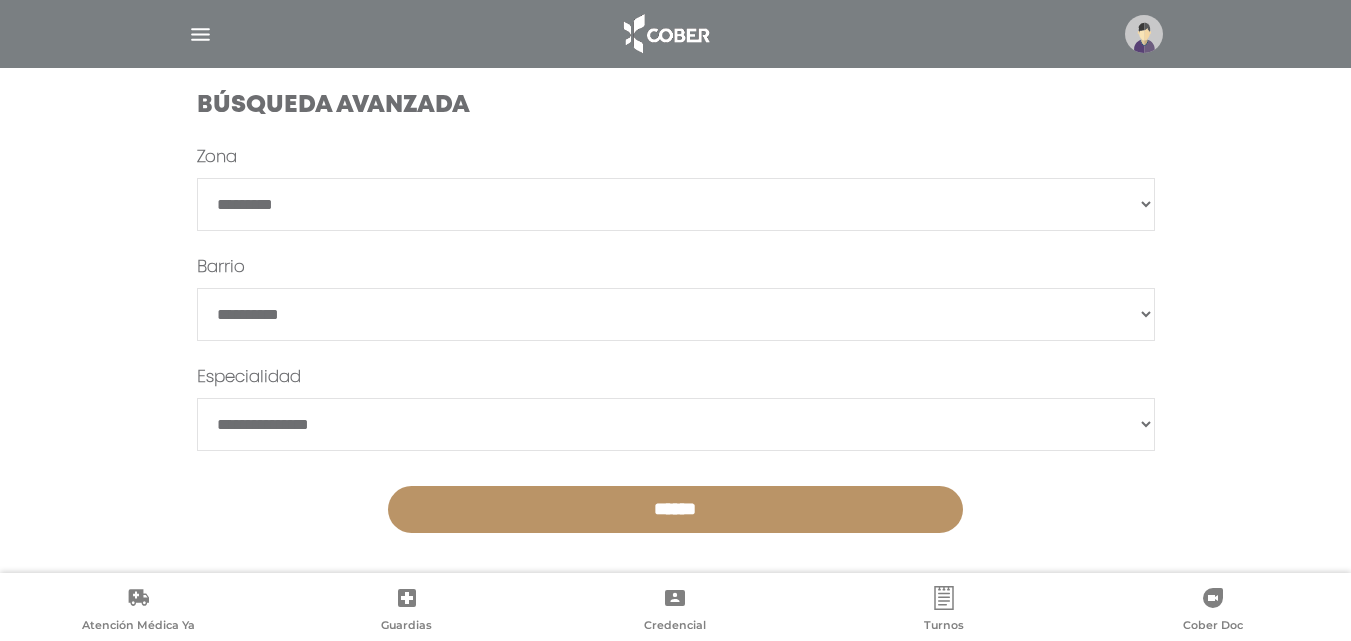 click on "******" at bounding box center (675, 509) 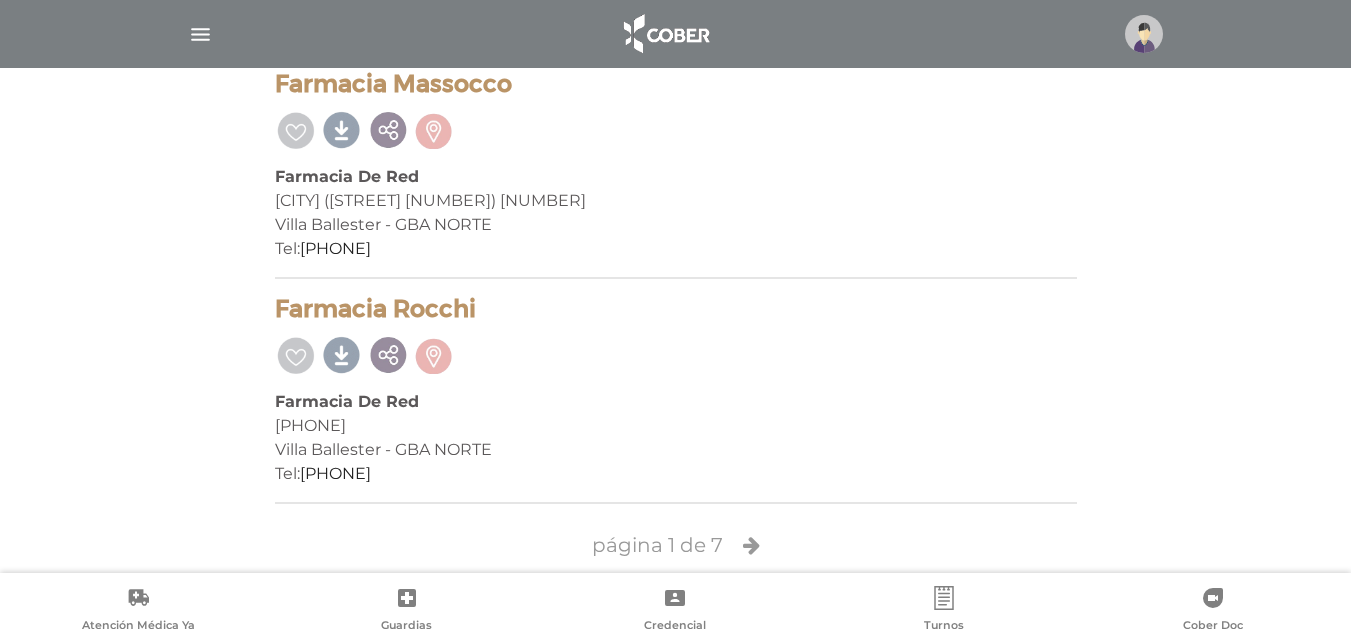scroll, scrollTop: 4522, scrollLeft: 0, axis: vertical 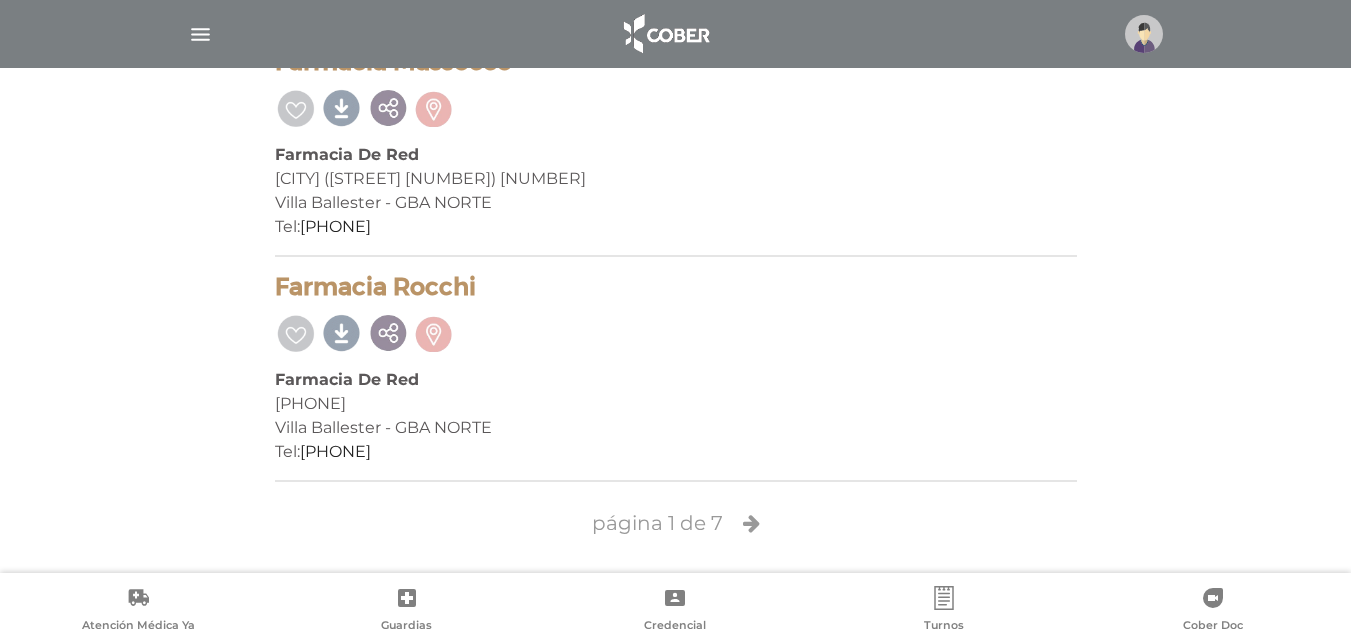click at bounding box center (751, 523) 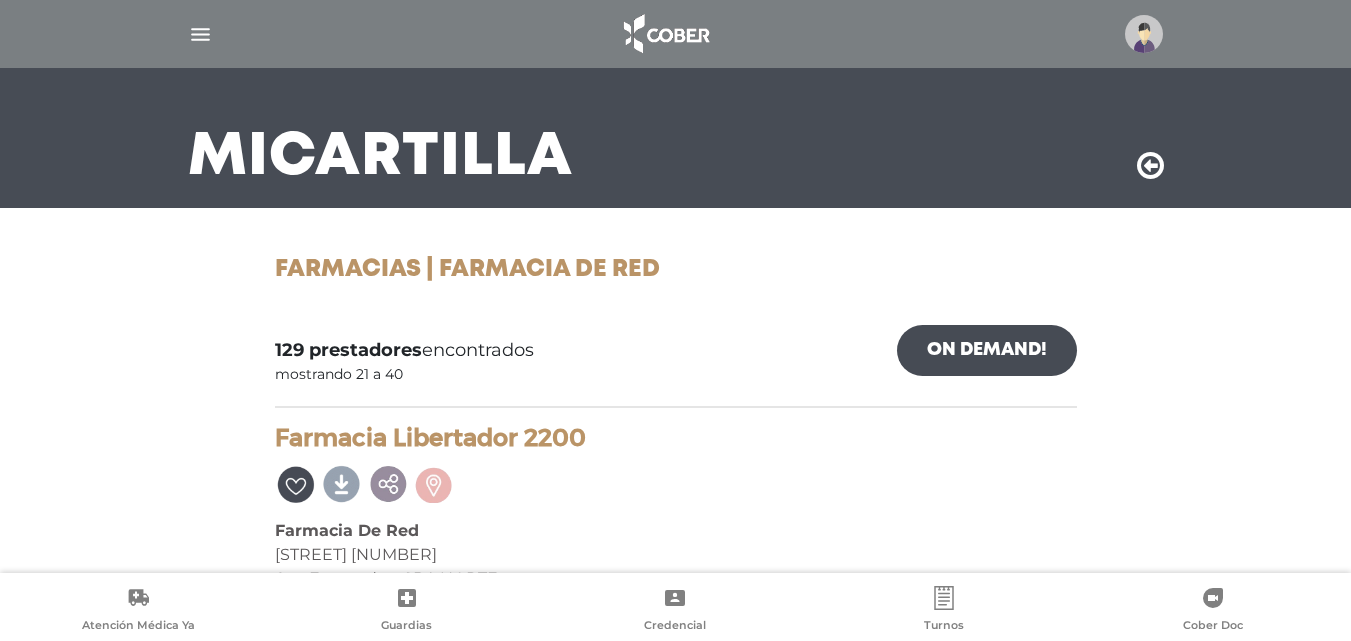scroll, scrollTop: 0, scrollLeft: 0, axis: both 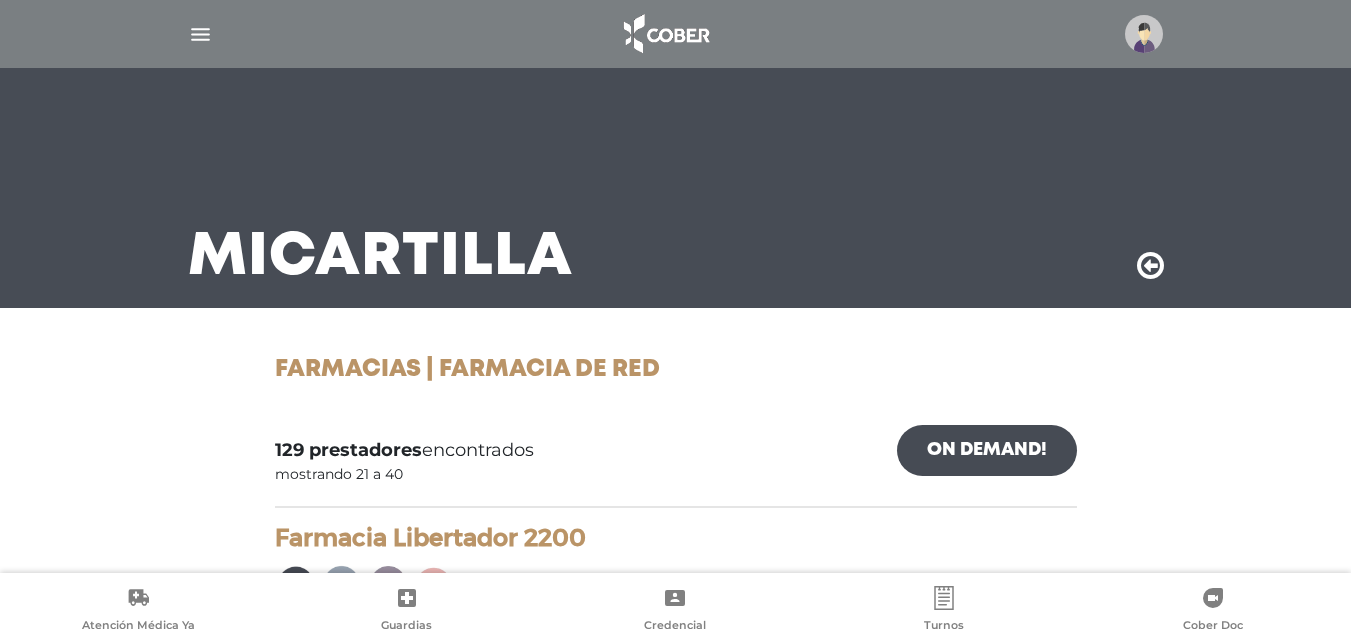 click at bounding box center (1150, 266) 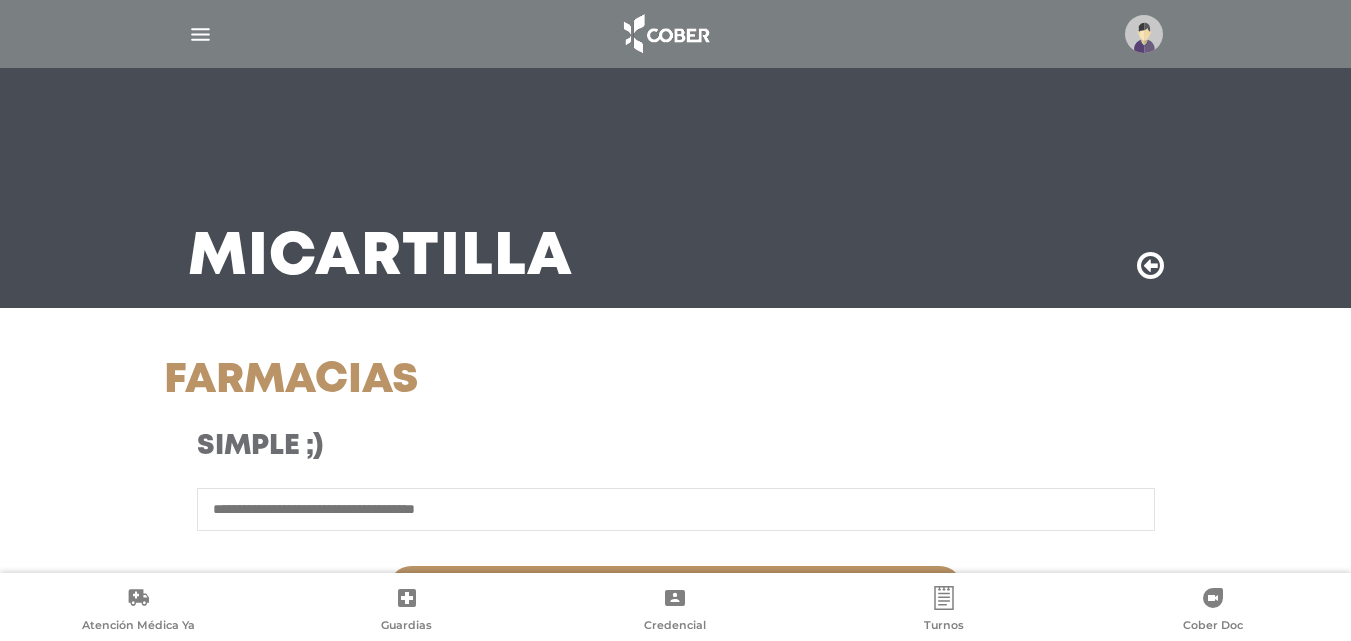 scroll, scrollTop: 600, scrollLeft: 0, axis: vertical 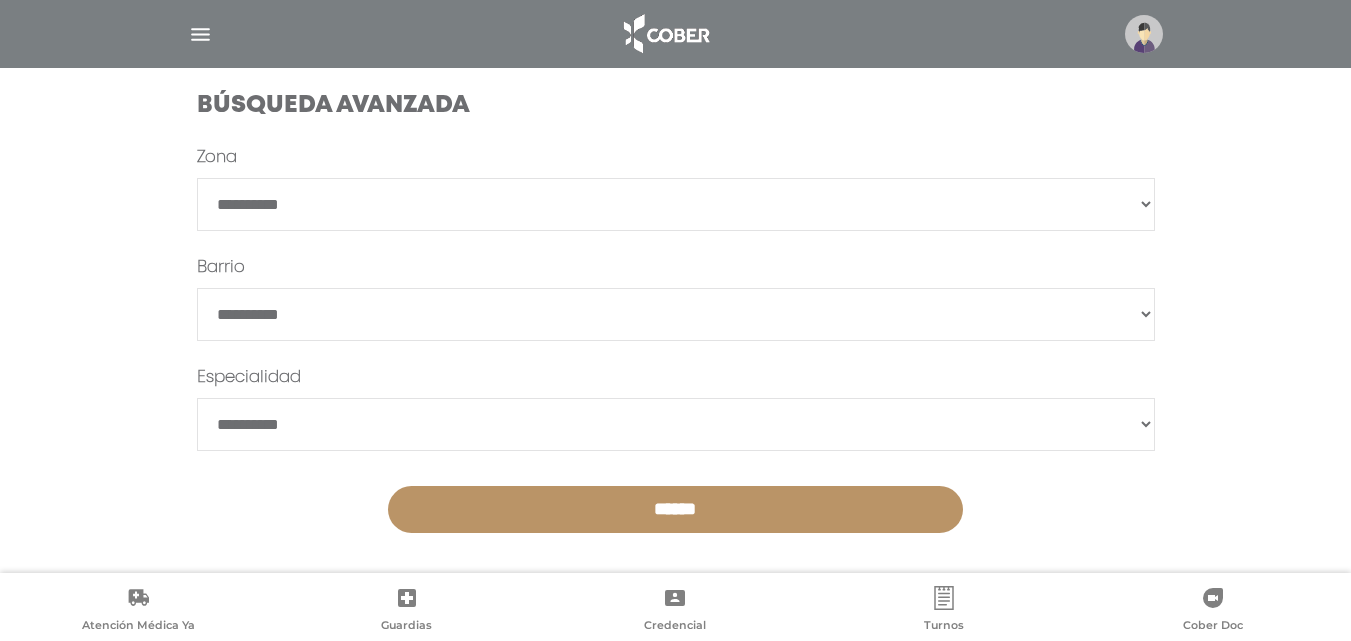 click on "**********" at bounding box center (676, 204) 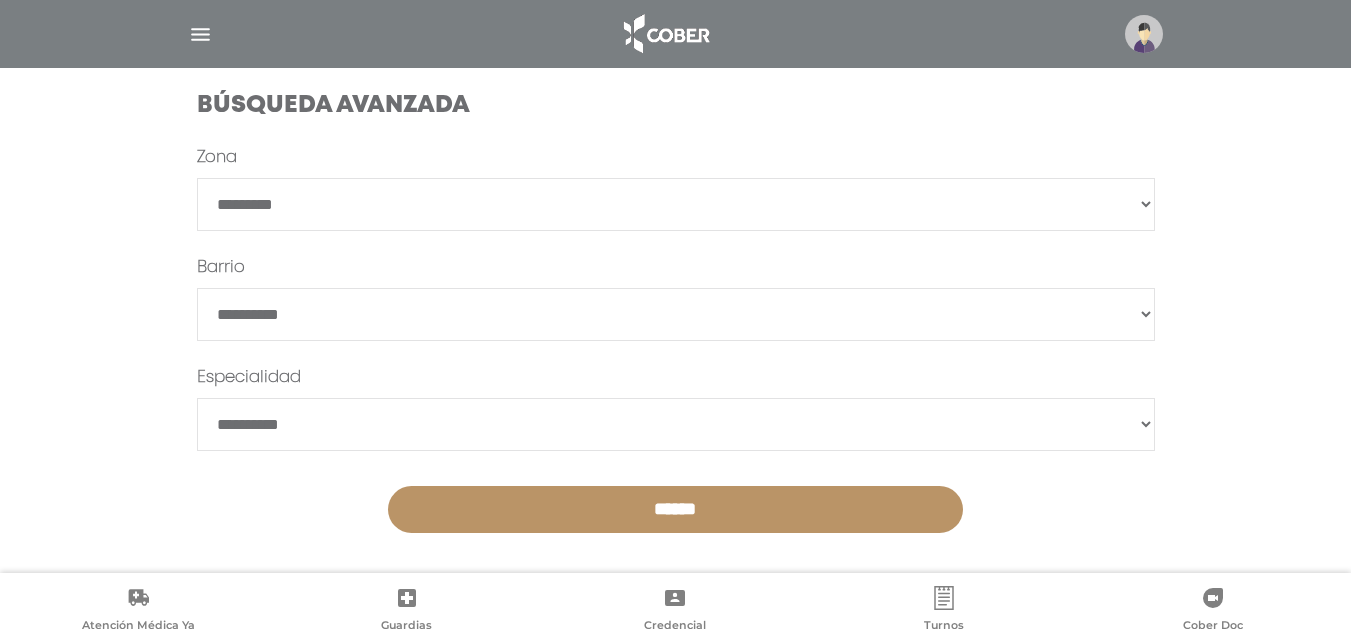 click on "**********" at bounding box center [676, 204] 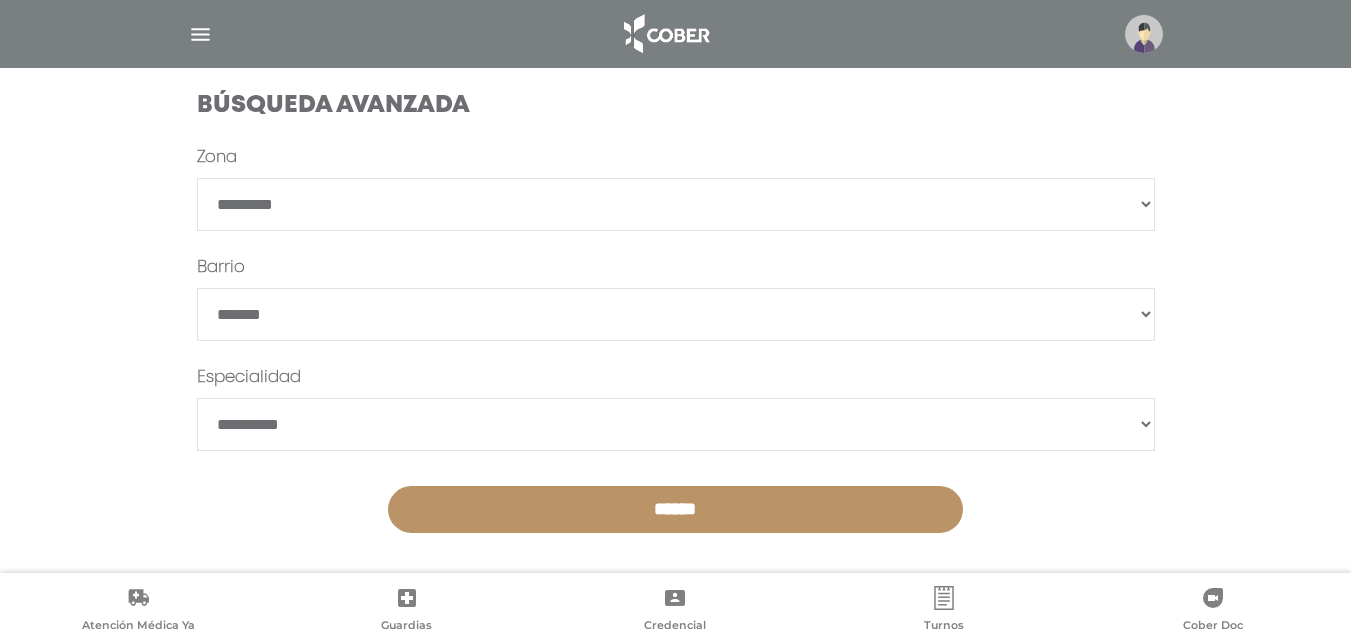 click on "******" at bounding box center [676, 314] 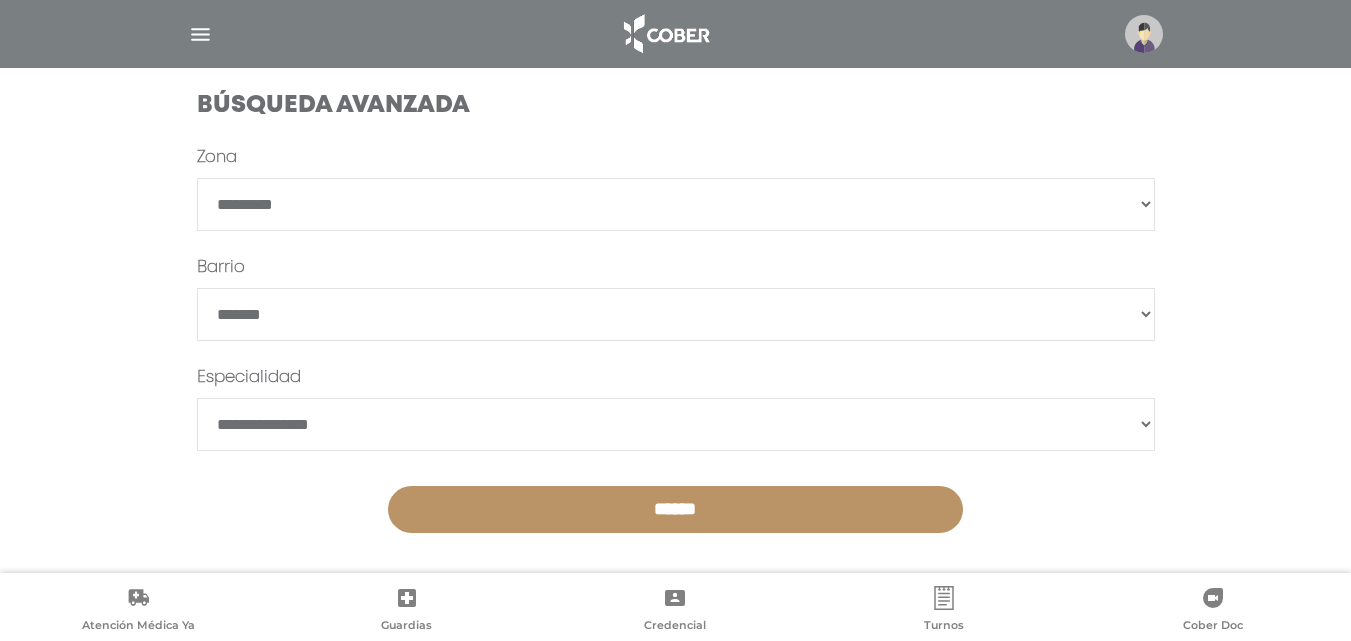 click on "******" at bounding box center (675, 509) 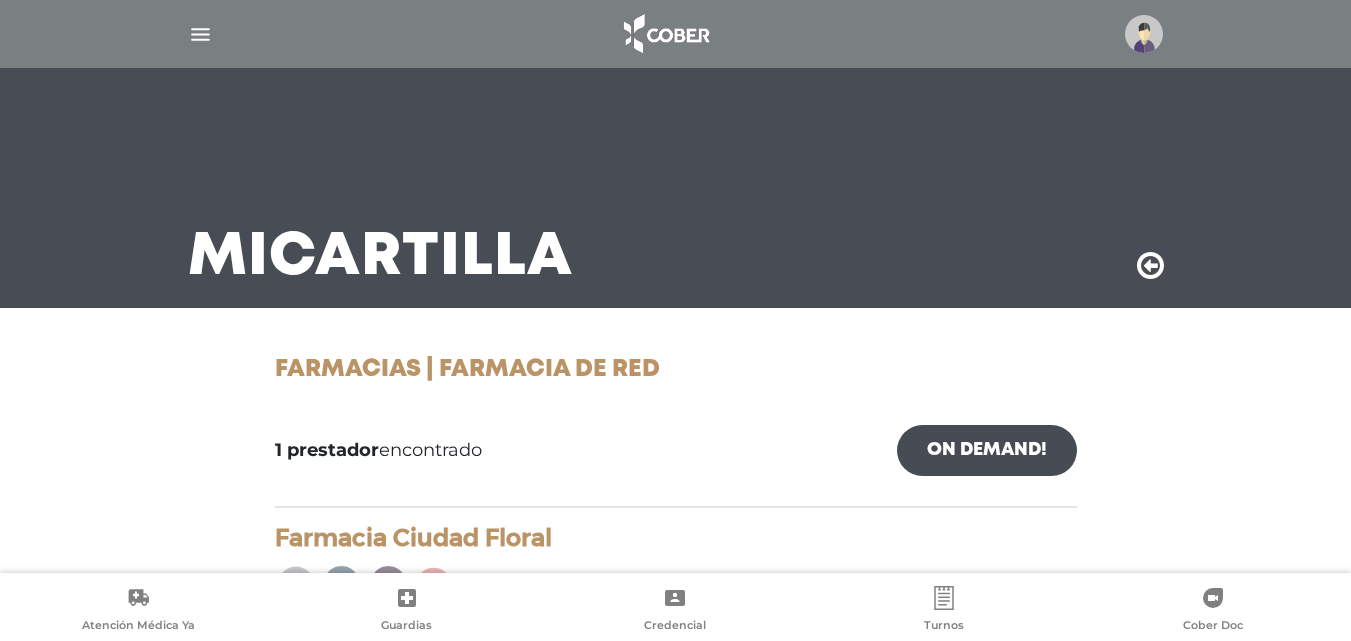 scroll, scrollTop: 176, scrollLeft: 0, axis: vertical 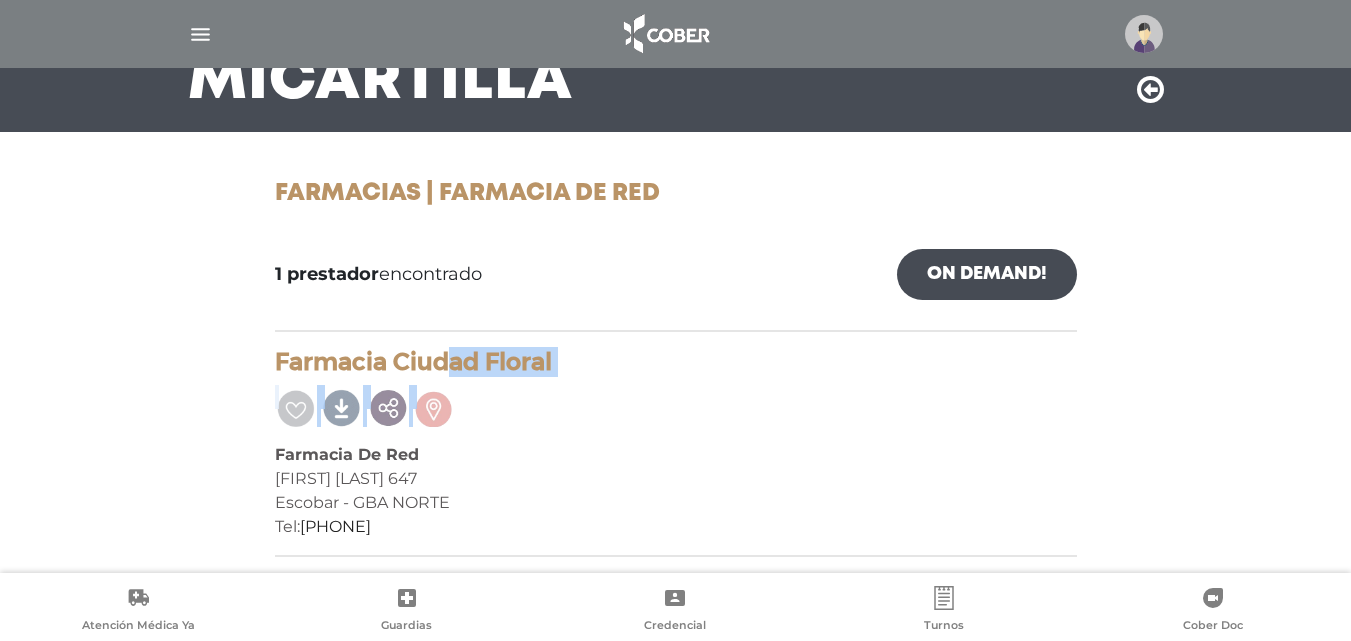 drag, startPoint x: 271, startPoint y: 358, endPoint x: 588, endPoint y: 386, distance: 318.2342 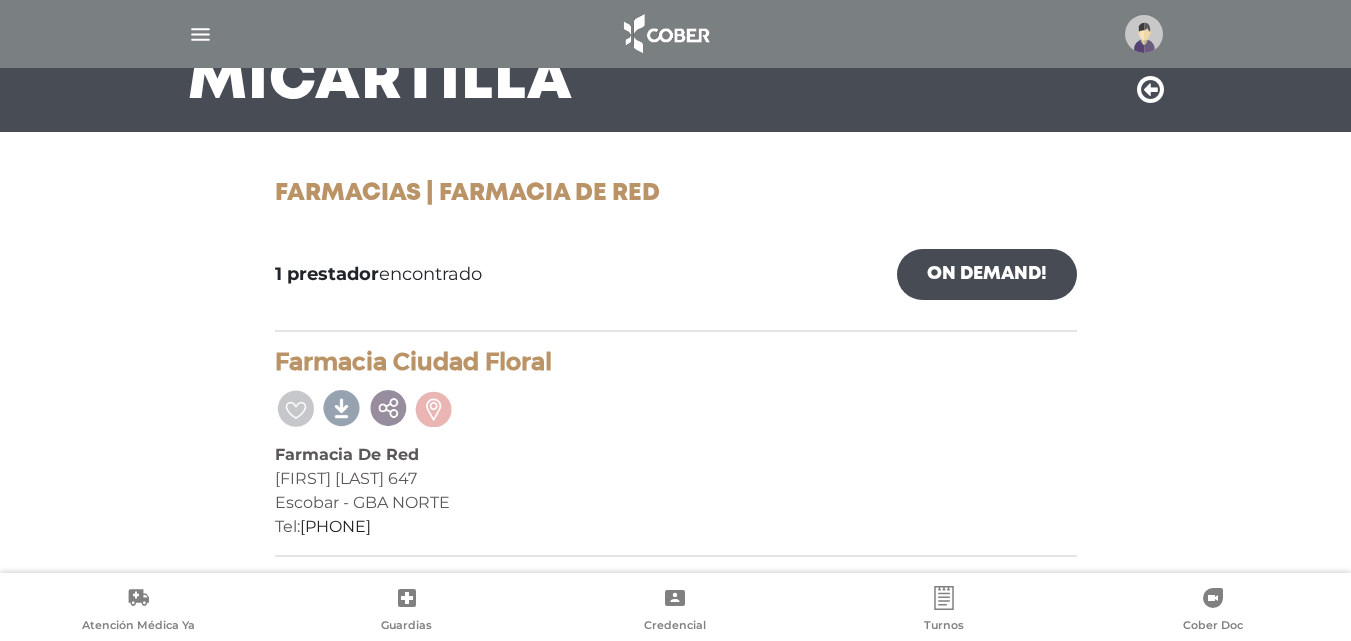 click on "Escobar - GBA NORTE" at bounding box center (676, 503) 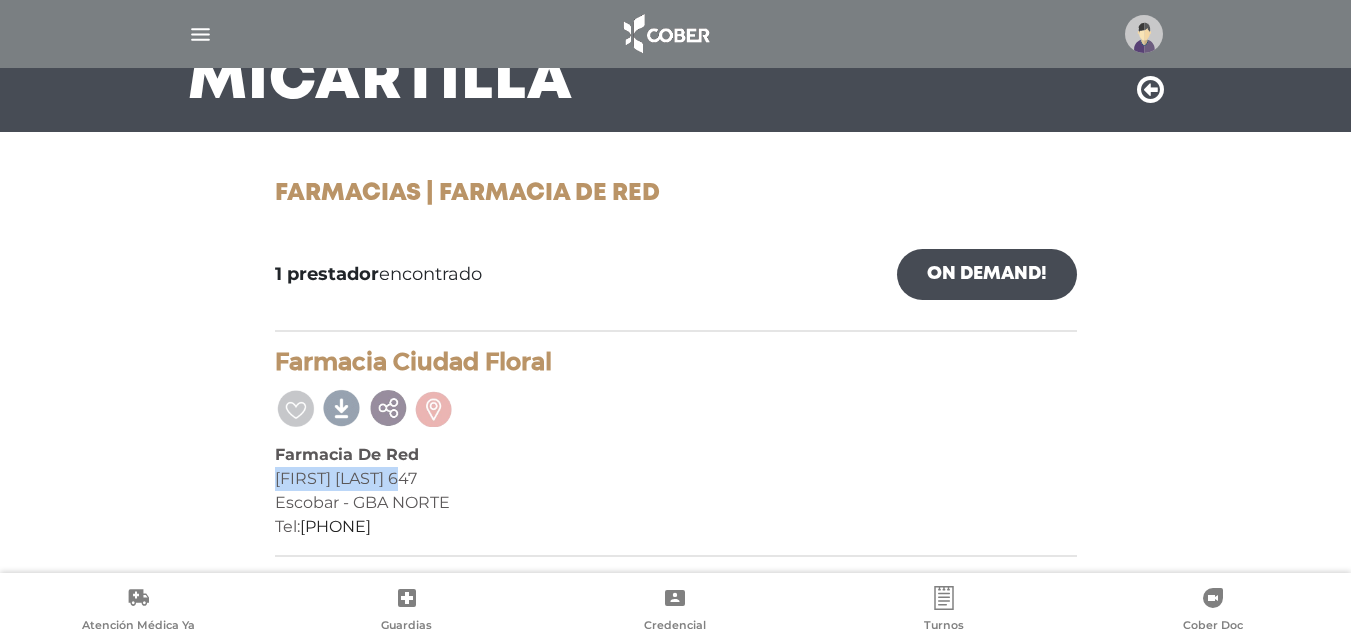 drag, startPoint x: 422, startPoint y: 482, endPoint x: 238, endPoint y: 478, distance: 184.04347 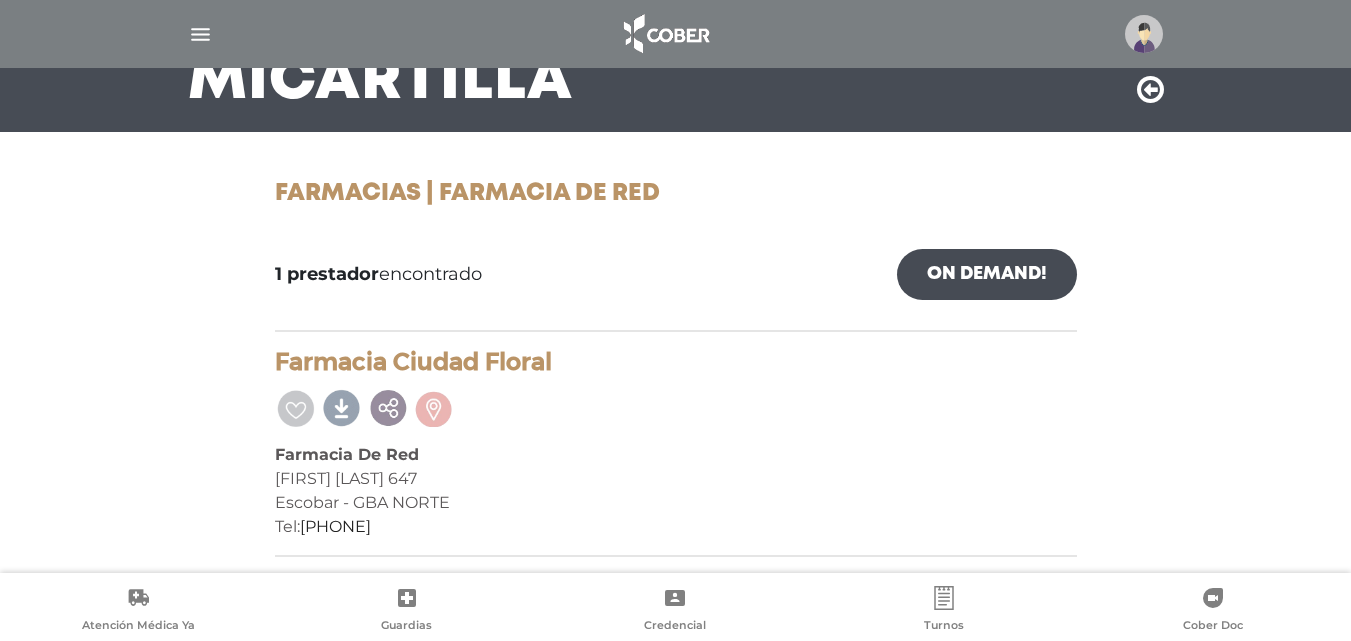 click on "1 prestador  encontrado
On Demand!
mostrar en mi área
Mostrar en mapa
Demasiados resultados. Refiná la búsqueda para cargar el mapa.
cargando mapa
Farmacia Ciudad Floral
Farmacia De Red 																							 [FIRST] [LAST] 647 												 [CITY] - [REGION] 												 Tel:  [PHONE]" at bounding box center (676, 403) 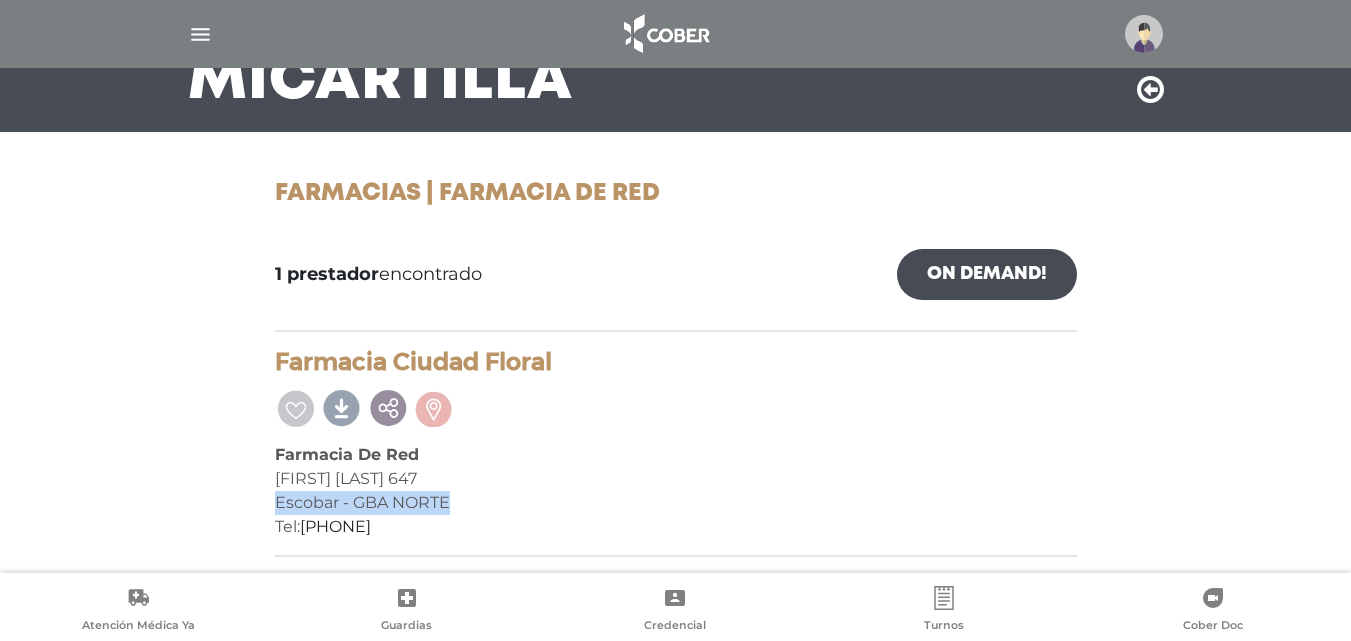 drag, startPoint x: 274, startPoint y: 505, endPoint x: 446, endPoint y: 507, distance: 172.01163 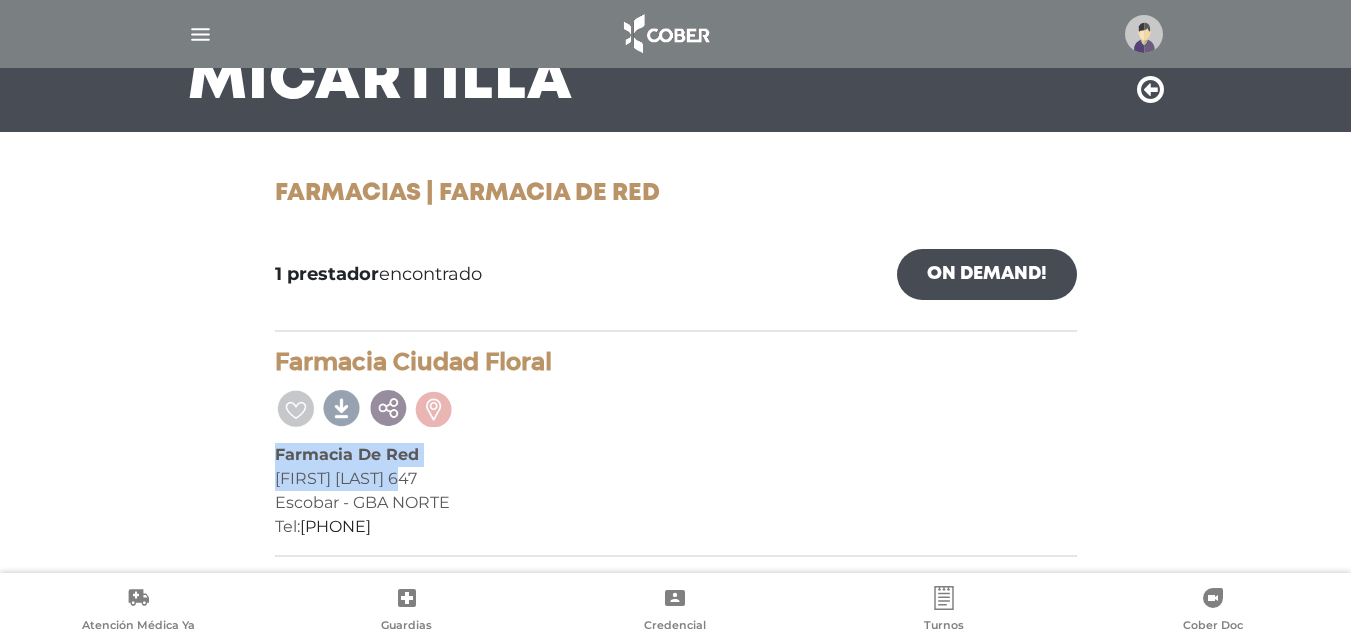 drag, startPoint x: 422, startPoint y: 482, endPoint x: 274, endPoint y: 458, distance: 149.93332 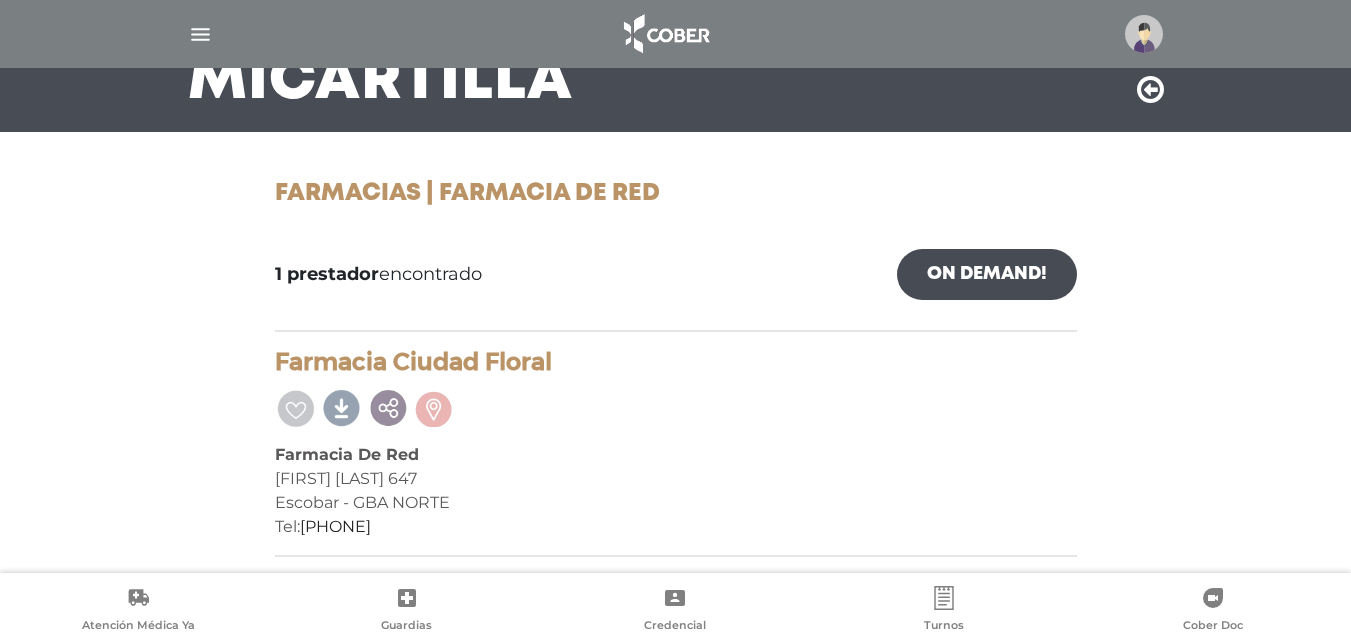 drag, startPoint x: 821, startPoint y: 262, endPoint x: 944, endPoint y: 223, distance: 129.03488 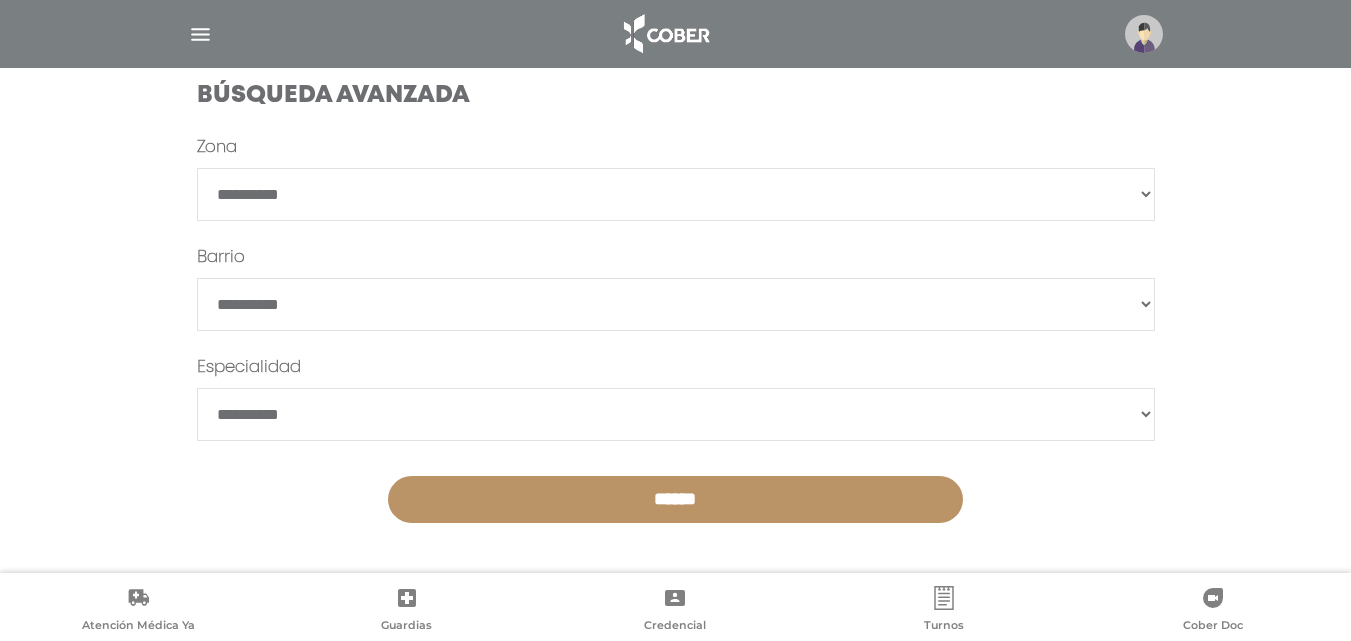 scroll, scrollTop: 610, scrollLeft: 0, axis: vertical 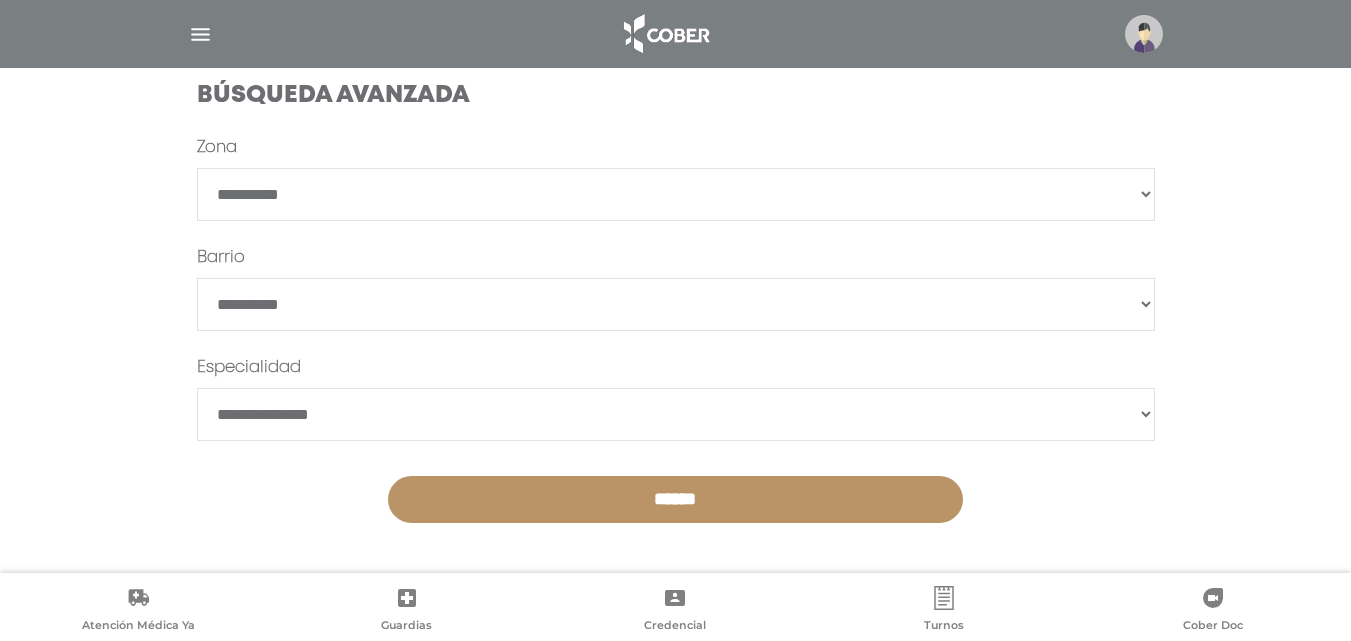 click on "**********" at bounding box center (676, 304) 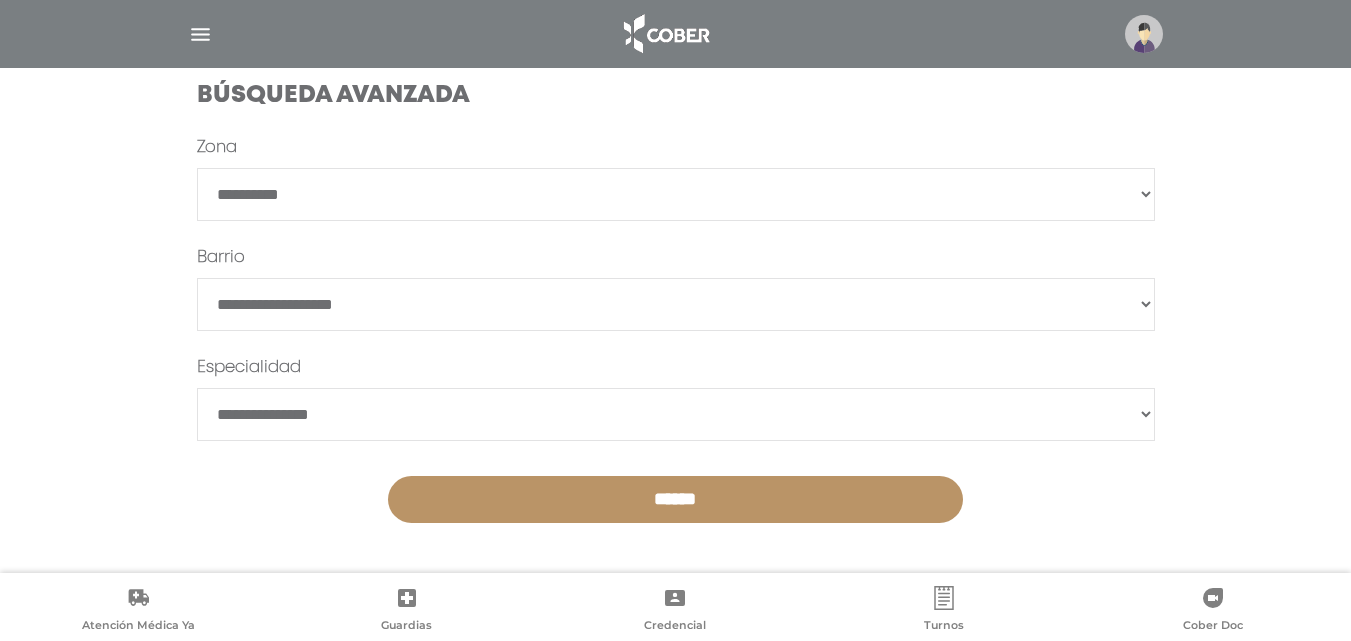 click on "**********" at bounding box center (676, 304) 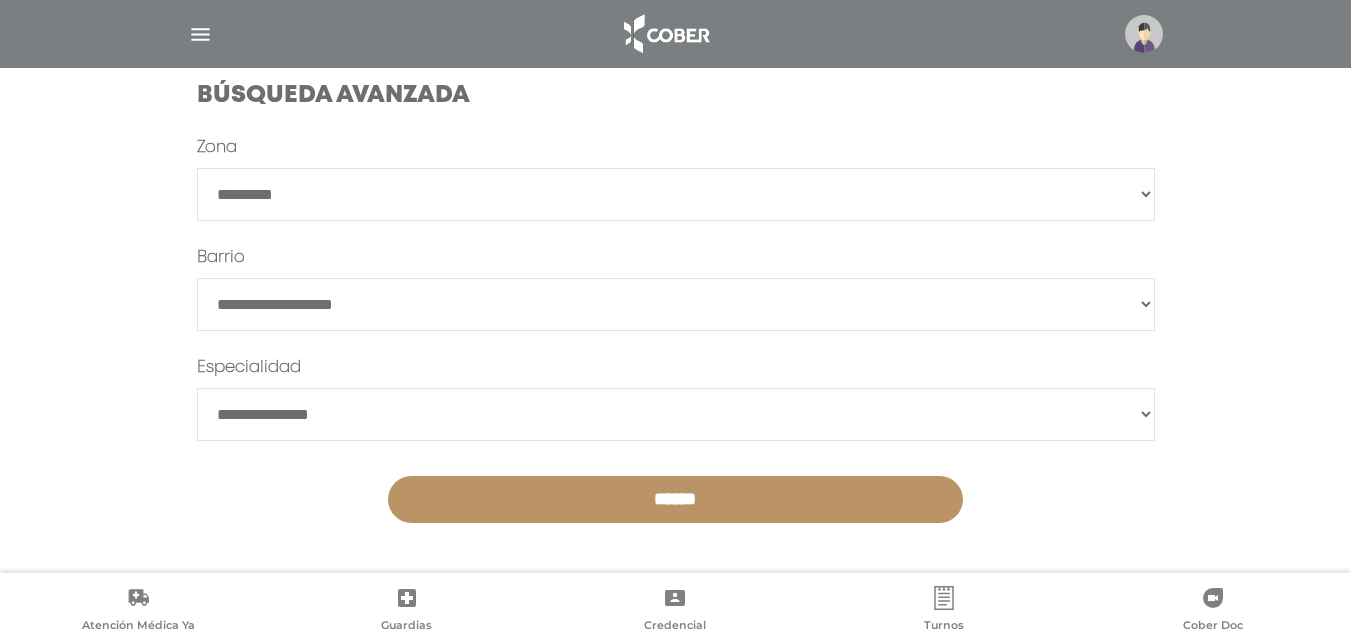 click on "**********" at bounding box center (676, 194) 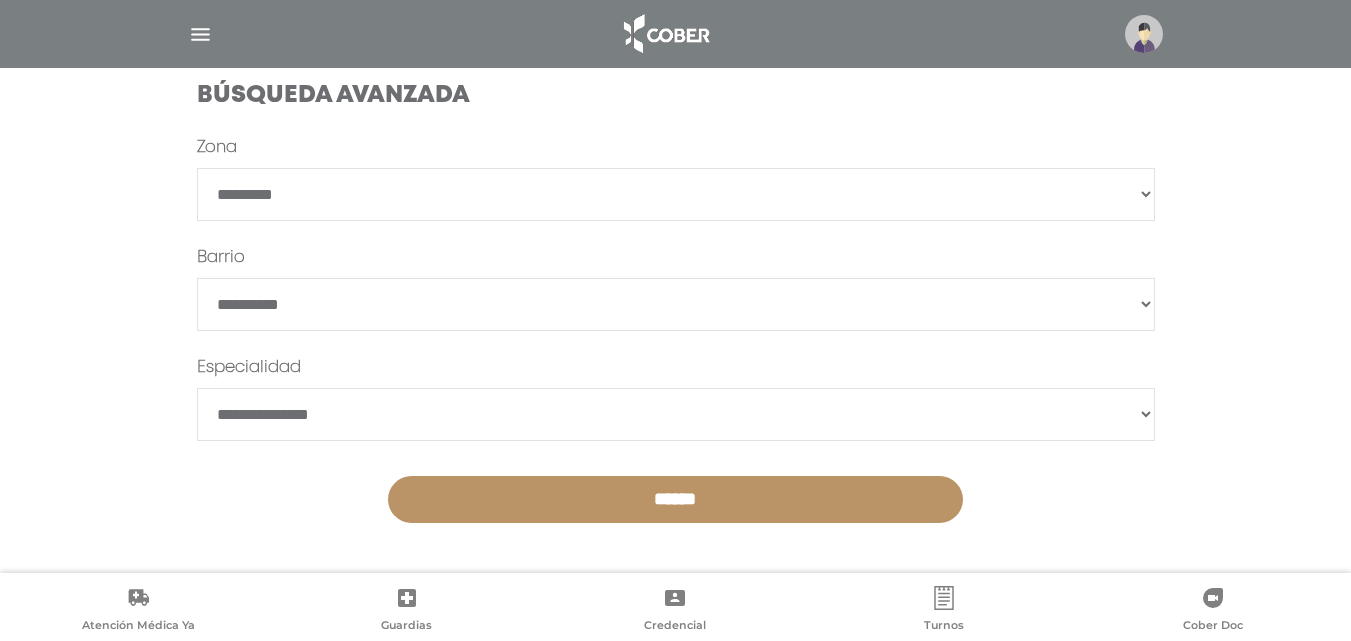 click on "******" at bounding box center (675, 499) 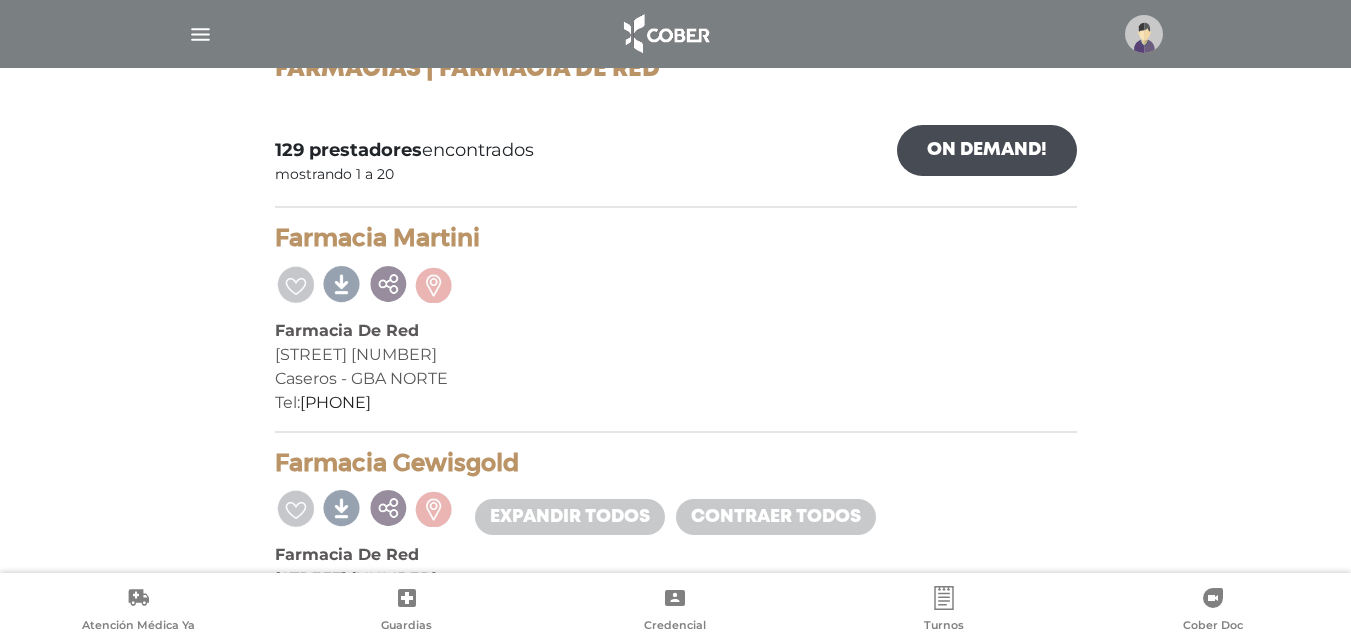 scroll, scrollTop: 0, scrollLeft: 0, axis: both 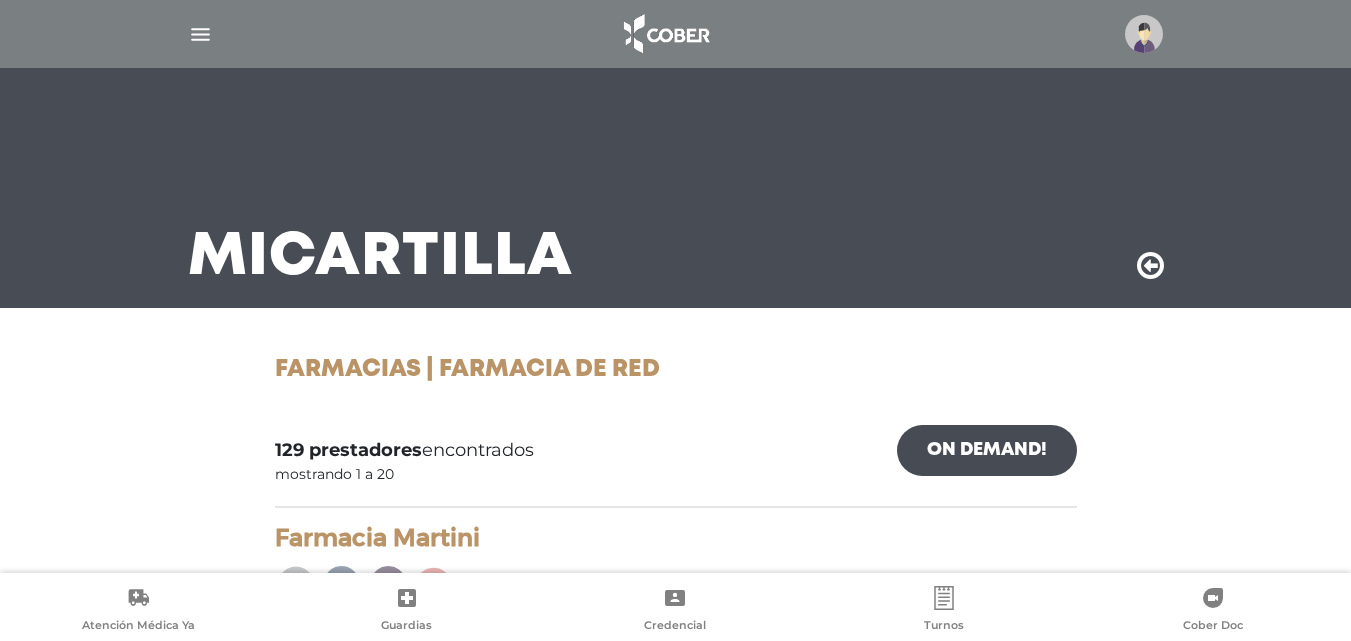 click at bounding box center [1150, 266] 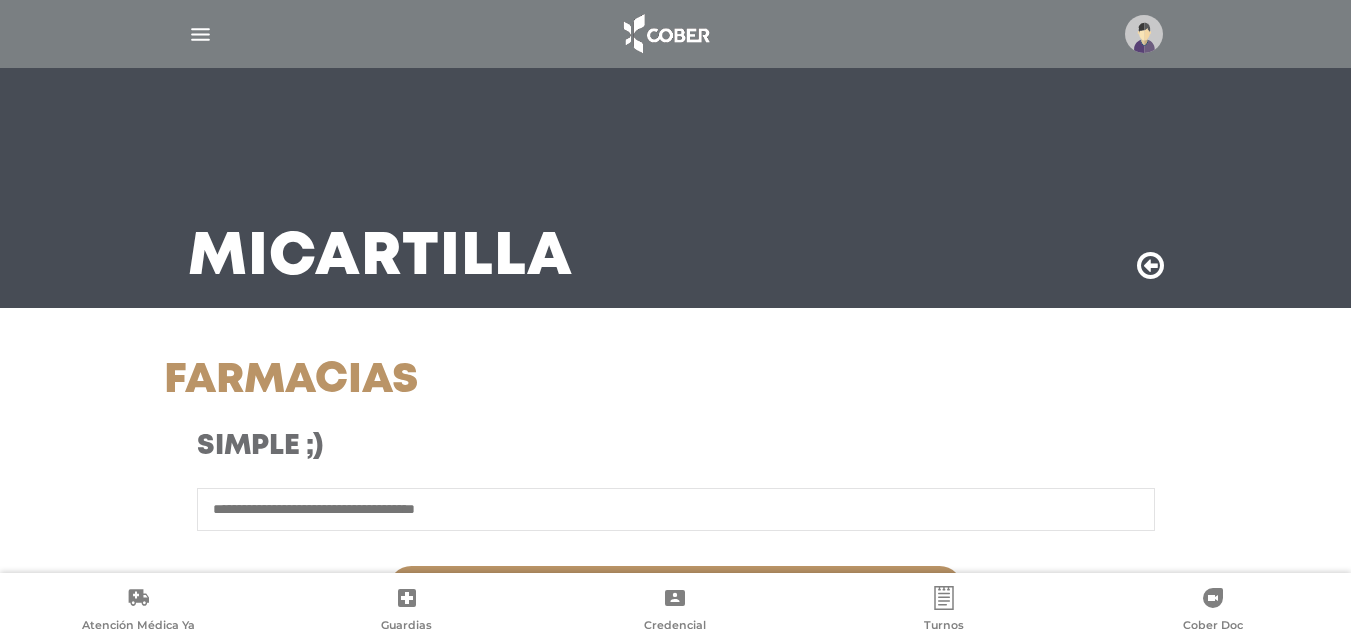 scroll, scrollTop: 400, scrollLeft: 0, axis: vertical 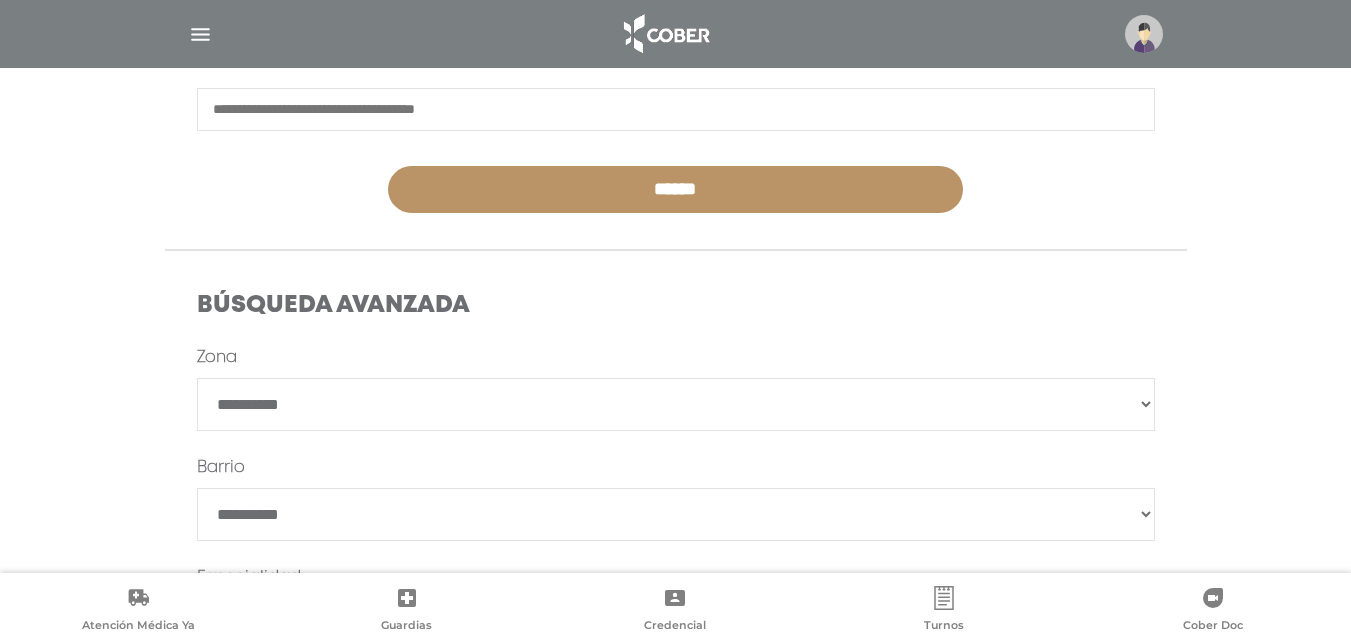 click on "**********" at bounding box center [676, 404] 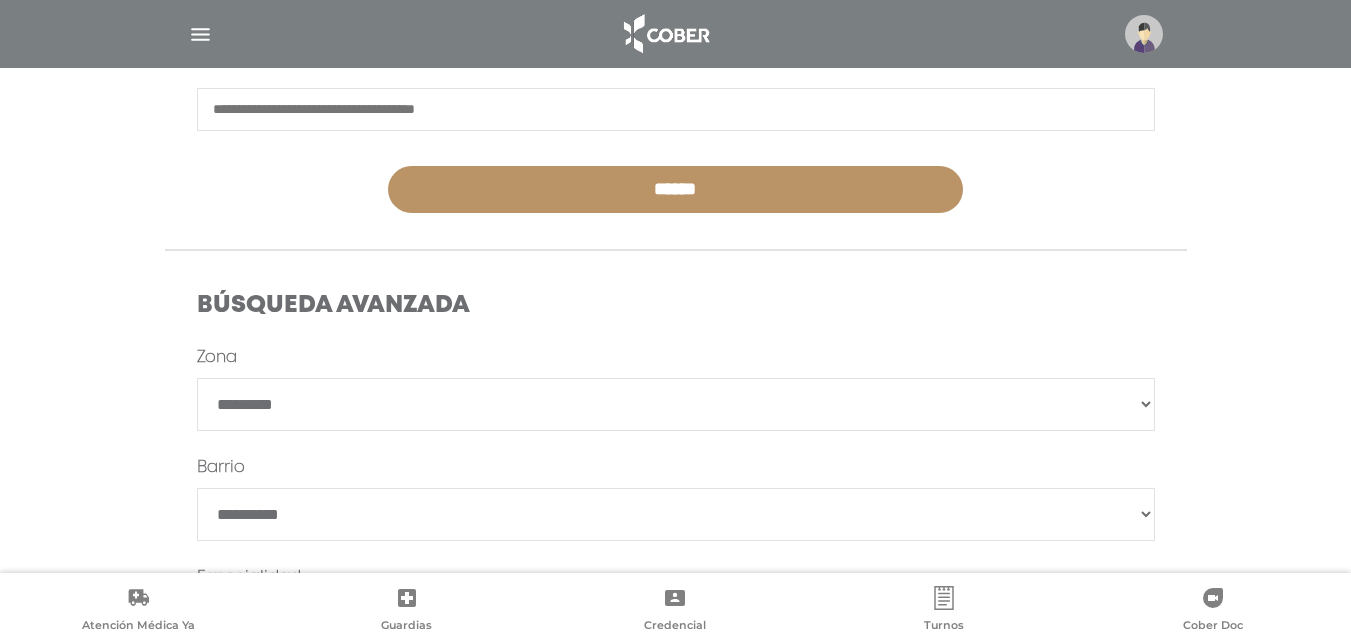 click on "**********" at bounding box center [676, 404] 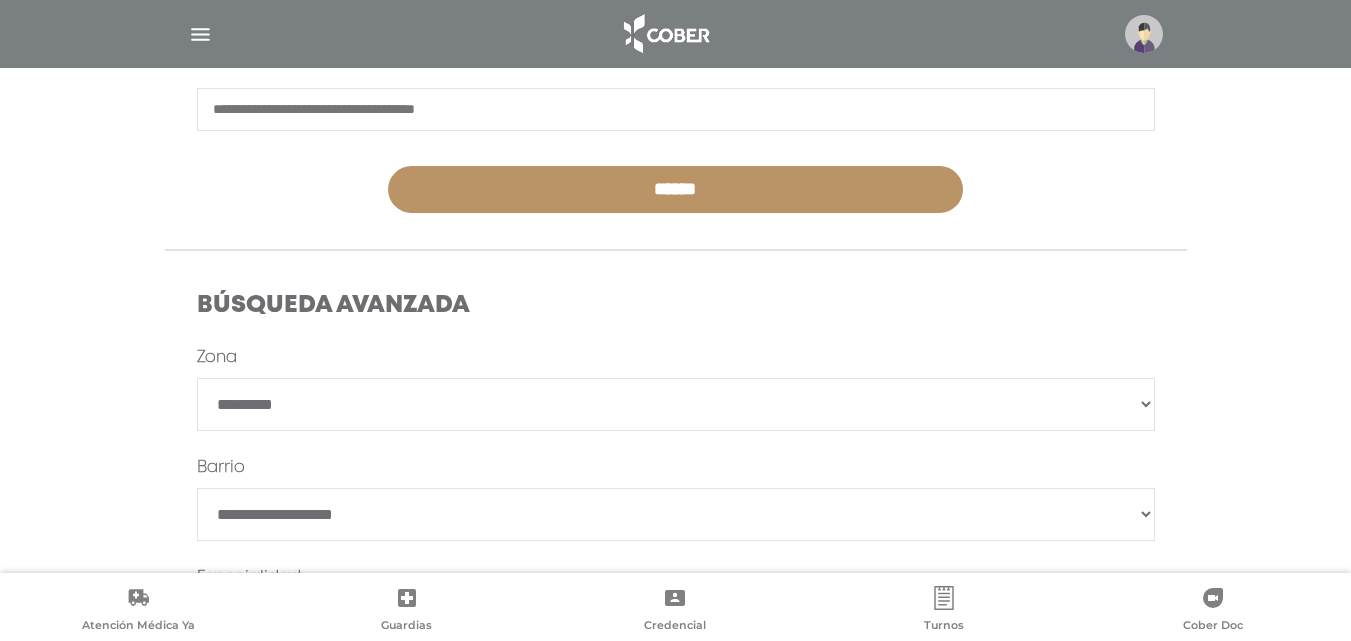 click on "******" at bounding box center (676, 514) 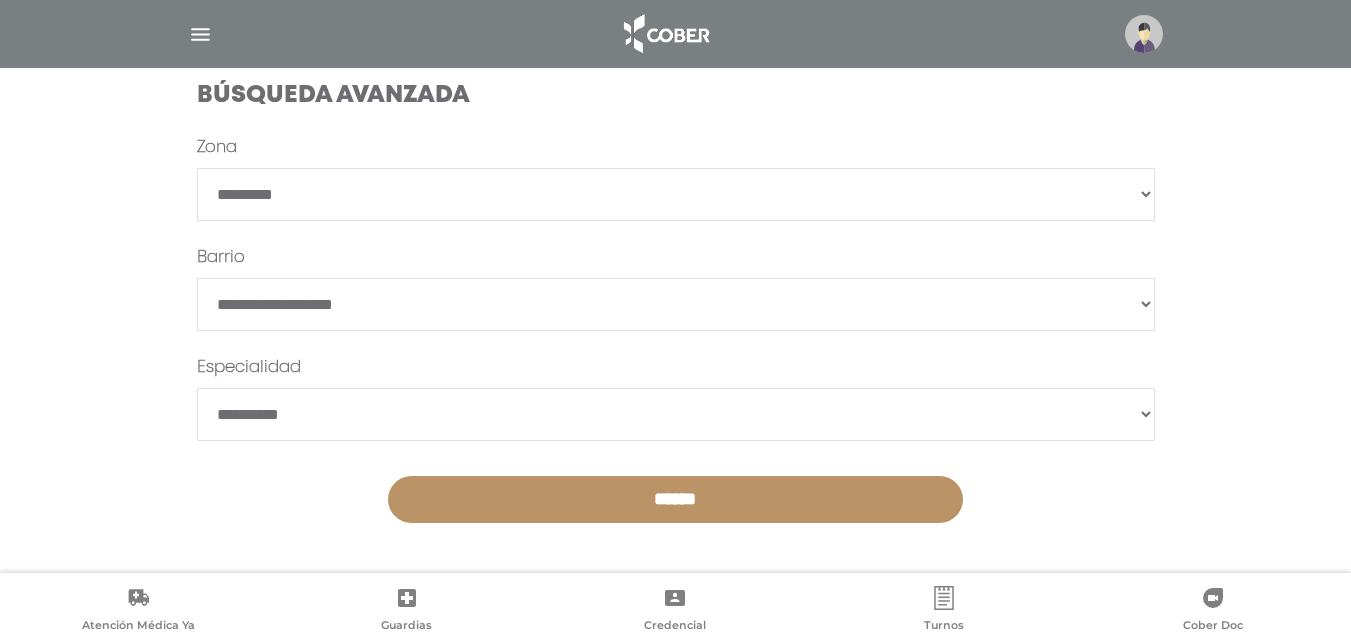 click on "**********" at bounding box center (676, 414) 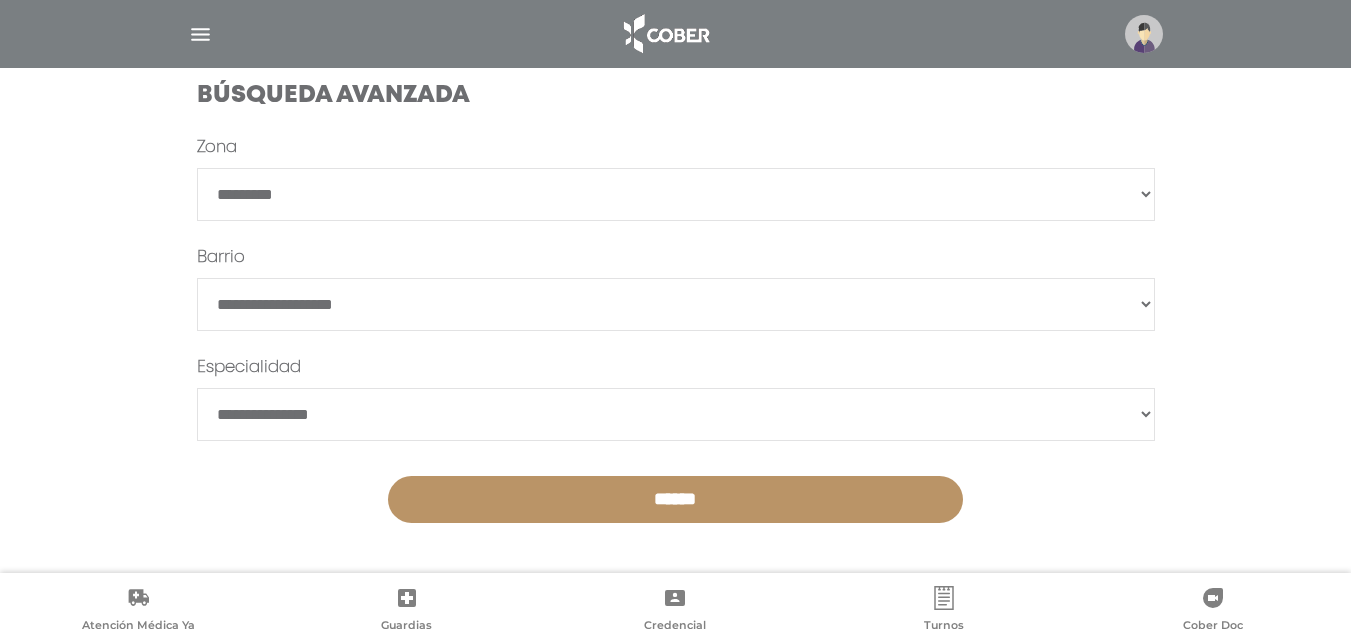 click on "**********" at bounding box center [676, 414] 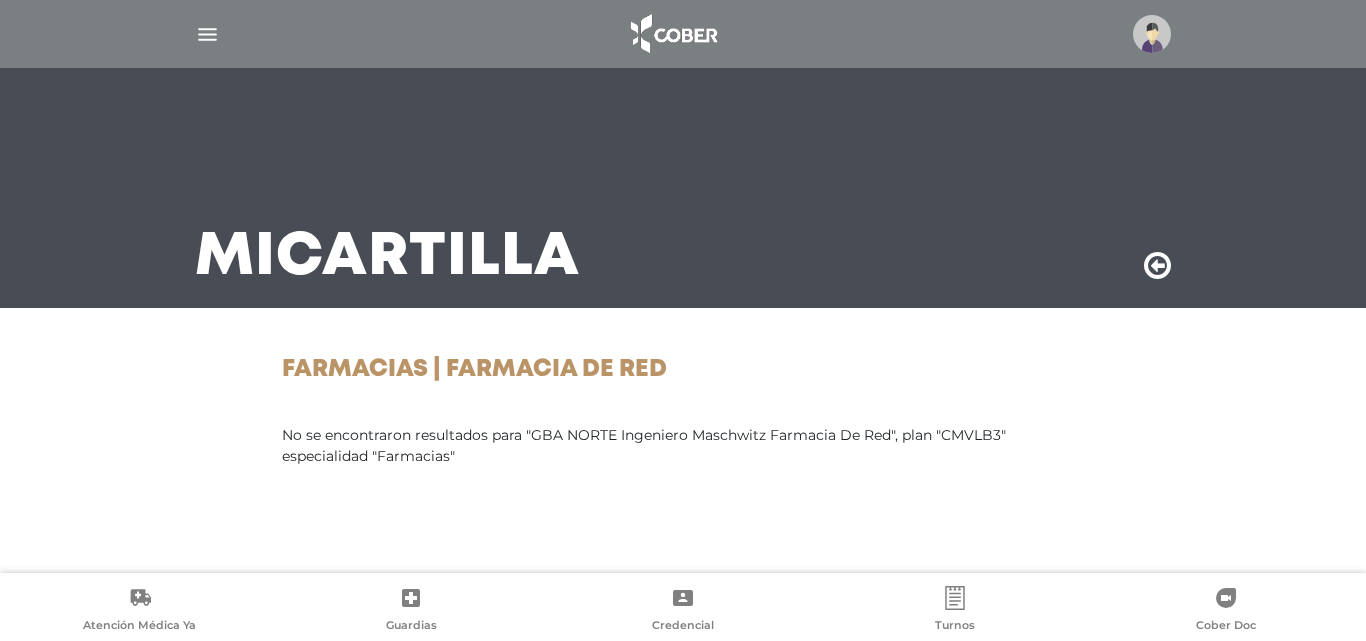 scroll, scrollTop: 0, scrollLeft: 0, axis: both 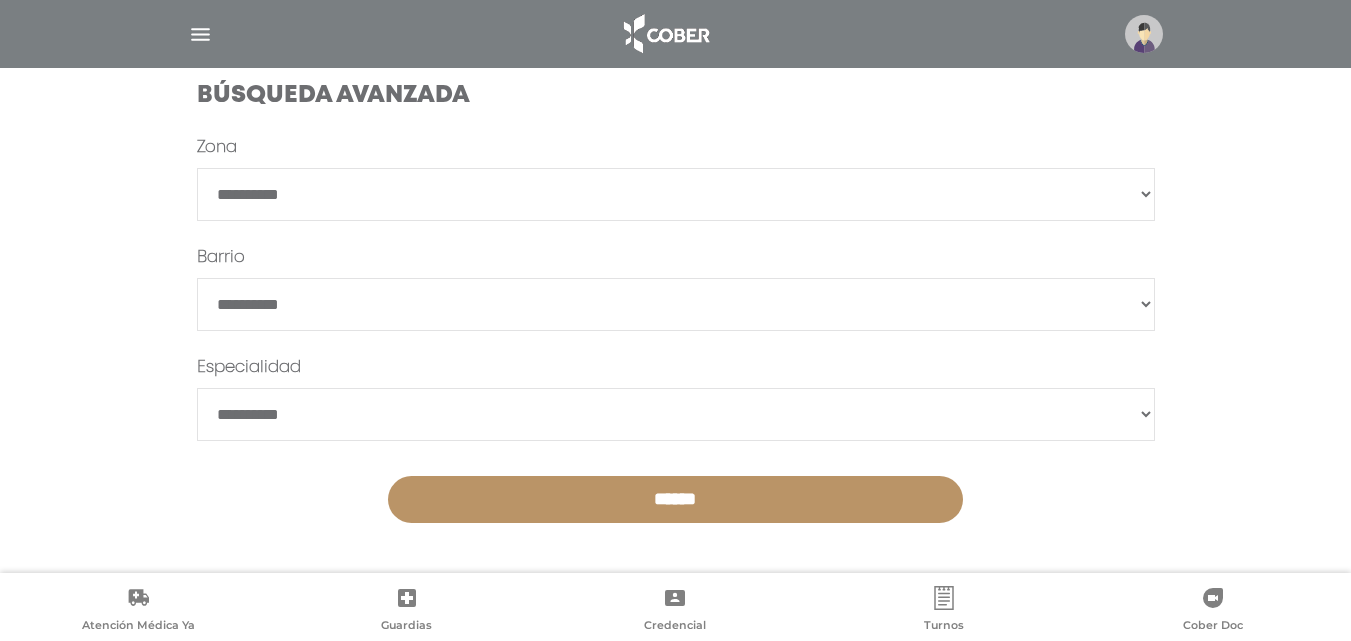 click on "**********" at bounding box center [676, 414] 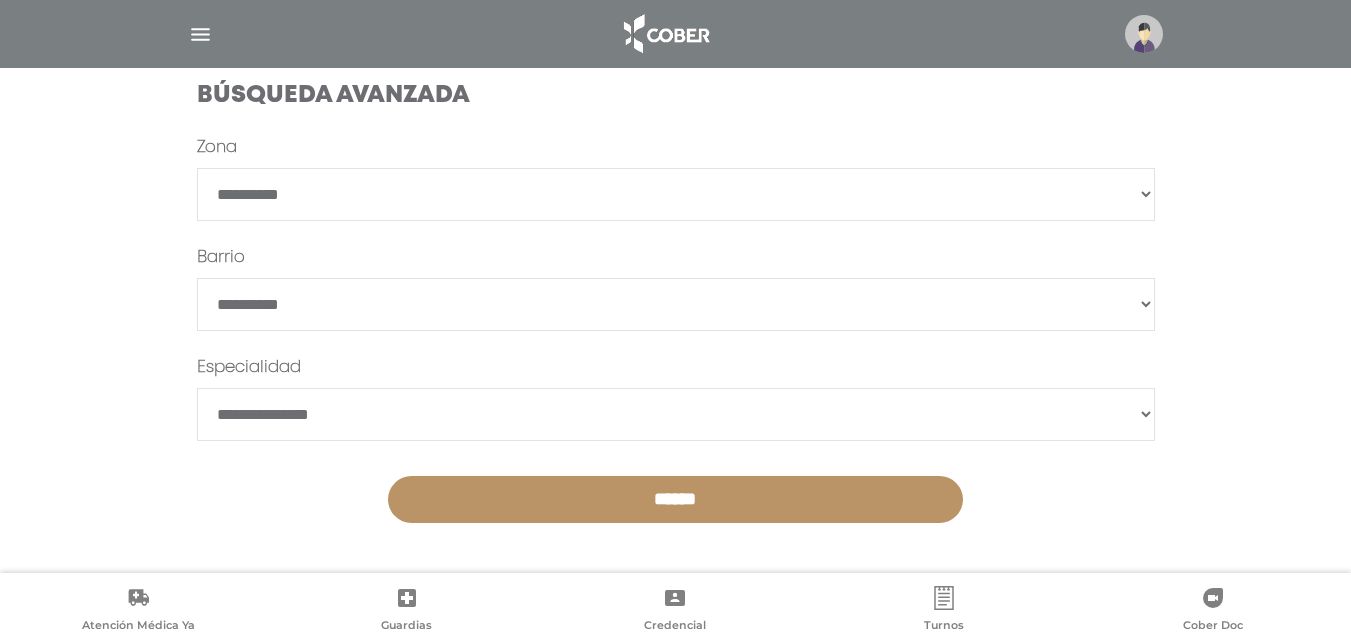 click on "**********" at bounding box center (676, 304) 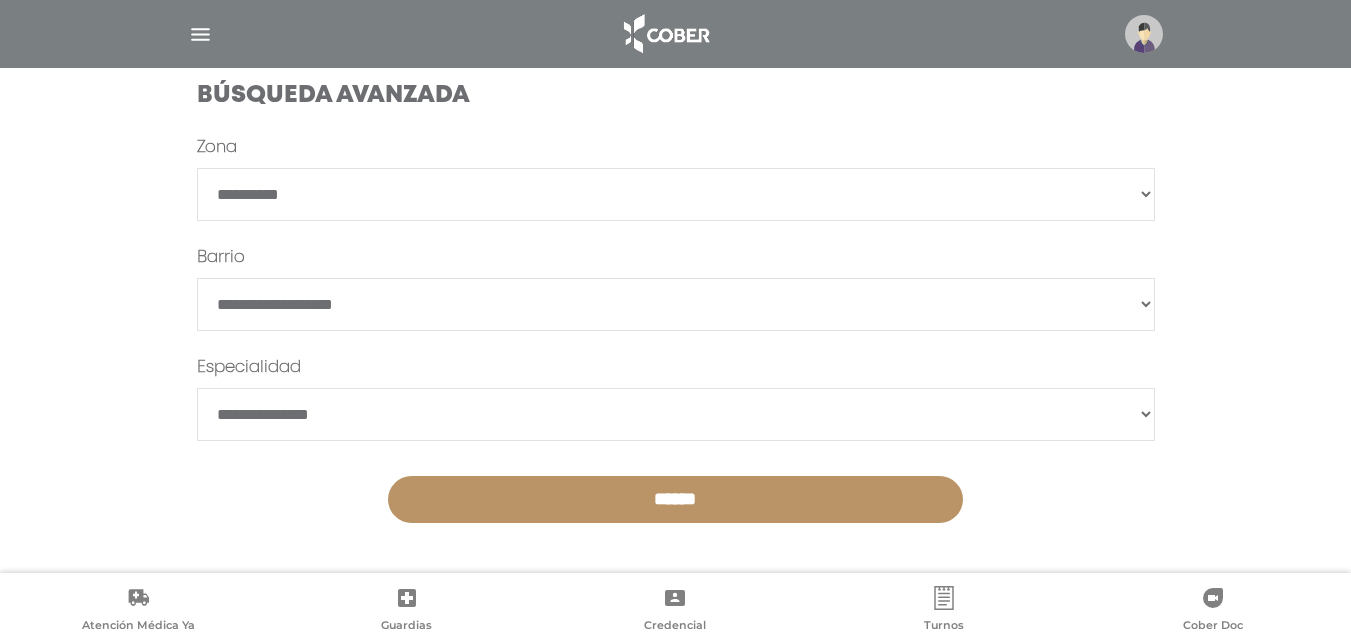 click on "******" at bounding box center (675, 499) 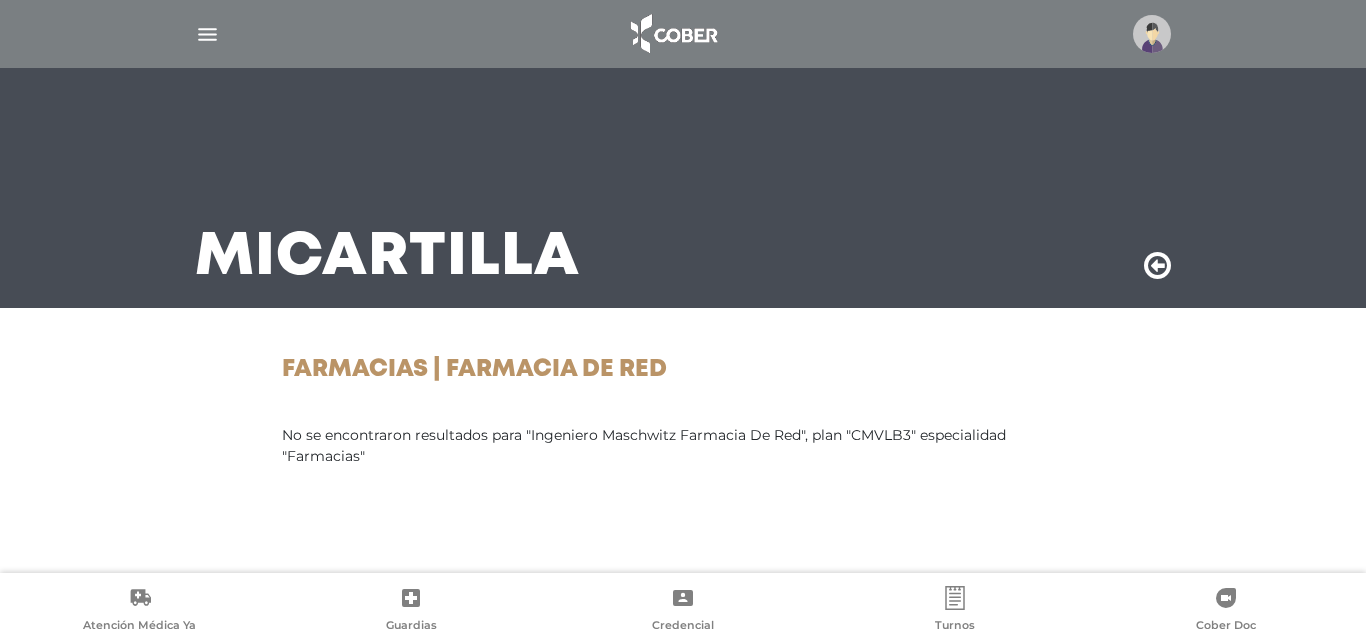 scroll, scrollTop: 0, scrollLeft: 0, axis: both 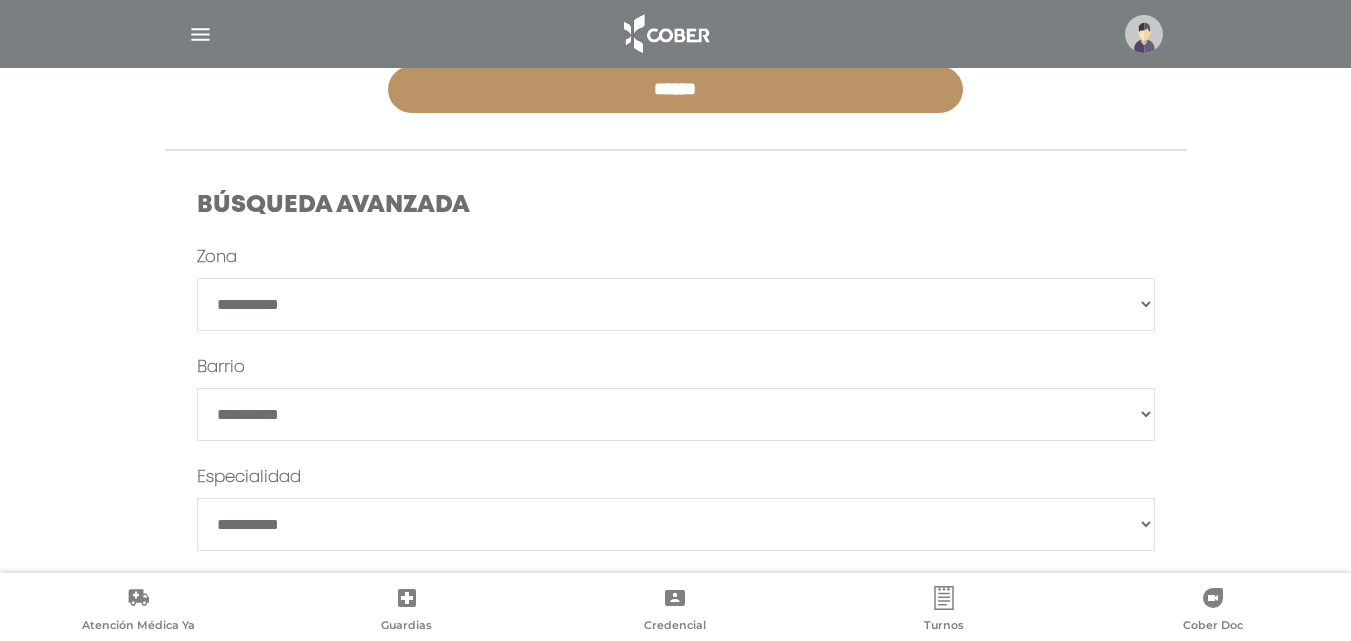 click on "**********" at bounding box center [676, 524] 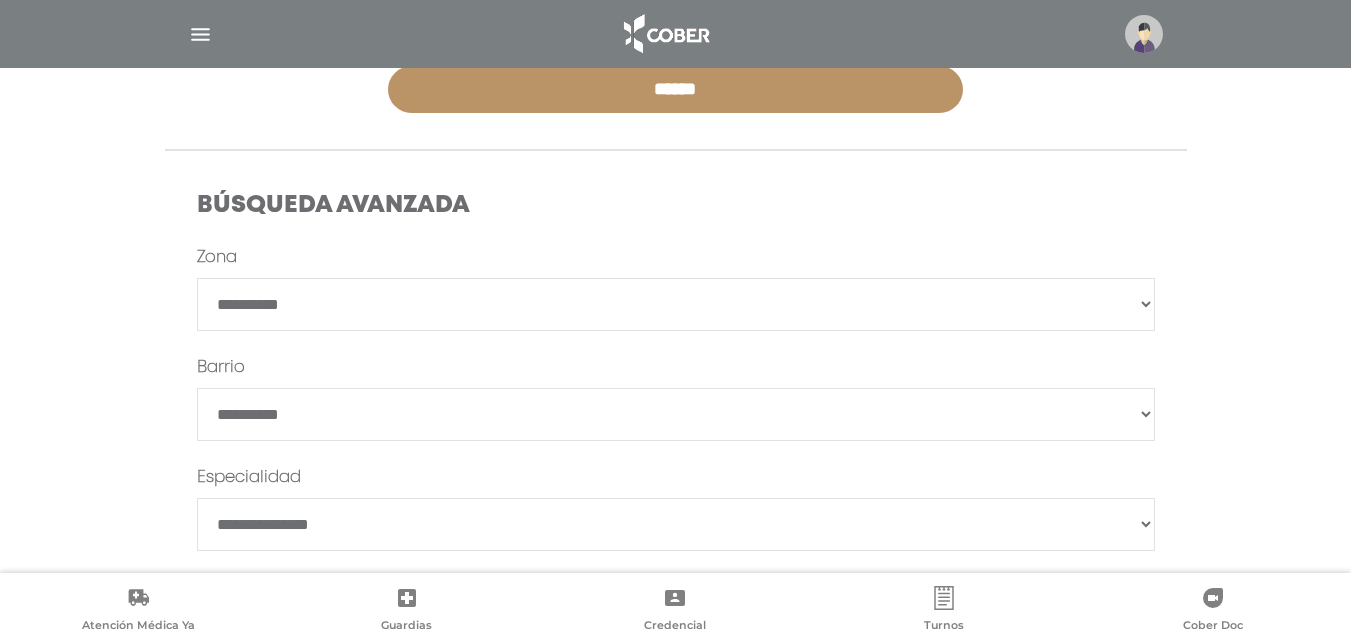 click on "**********" at bounding box center (676, 414) 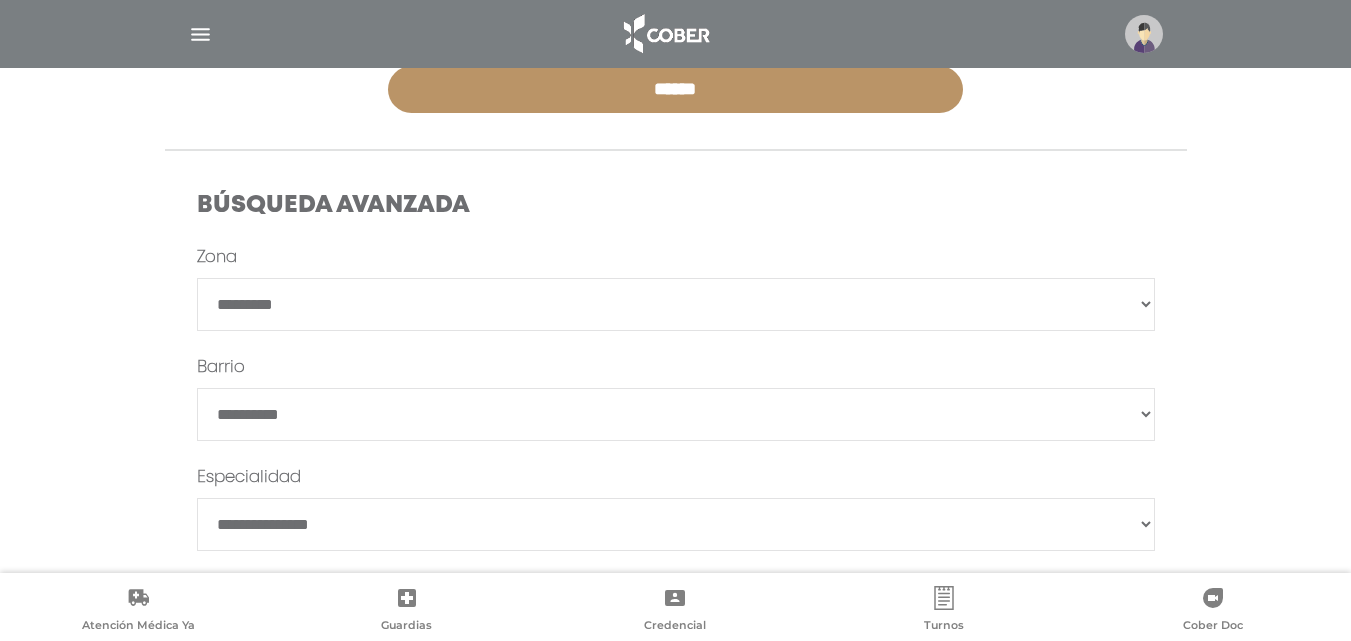 click on "**********" at bounding box center [676, 304] 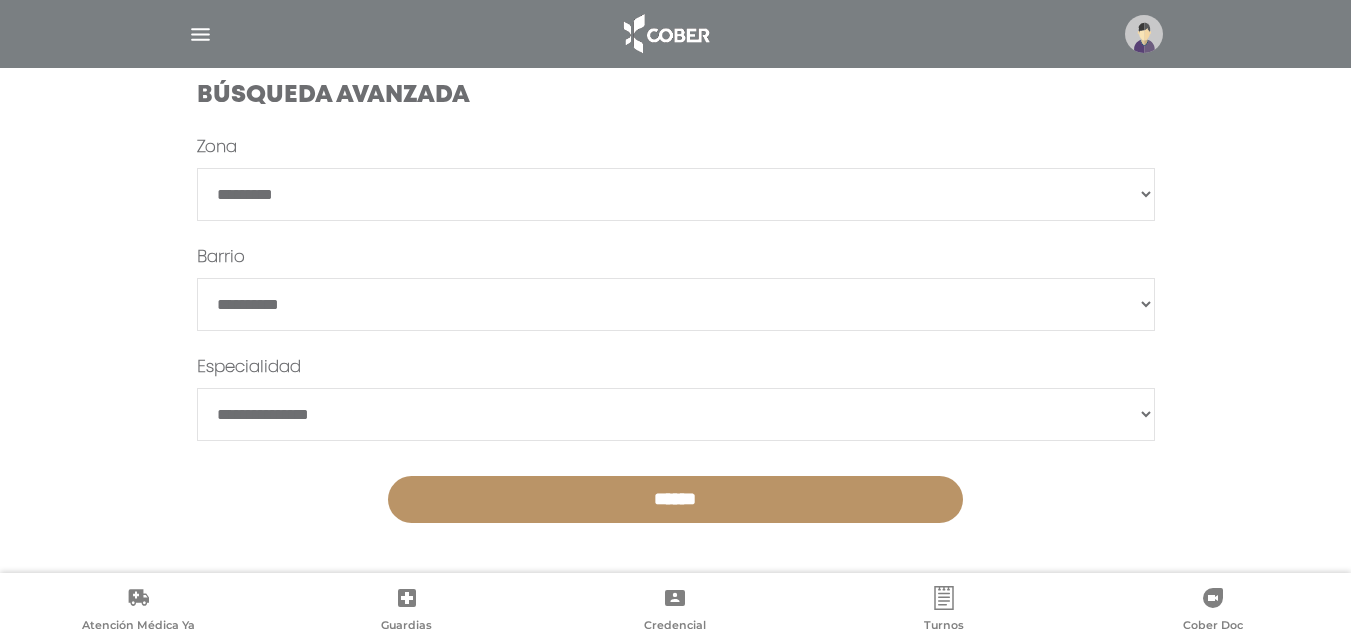 click on "******" at bounding box center (675, 499) 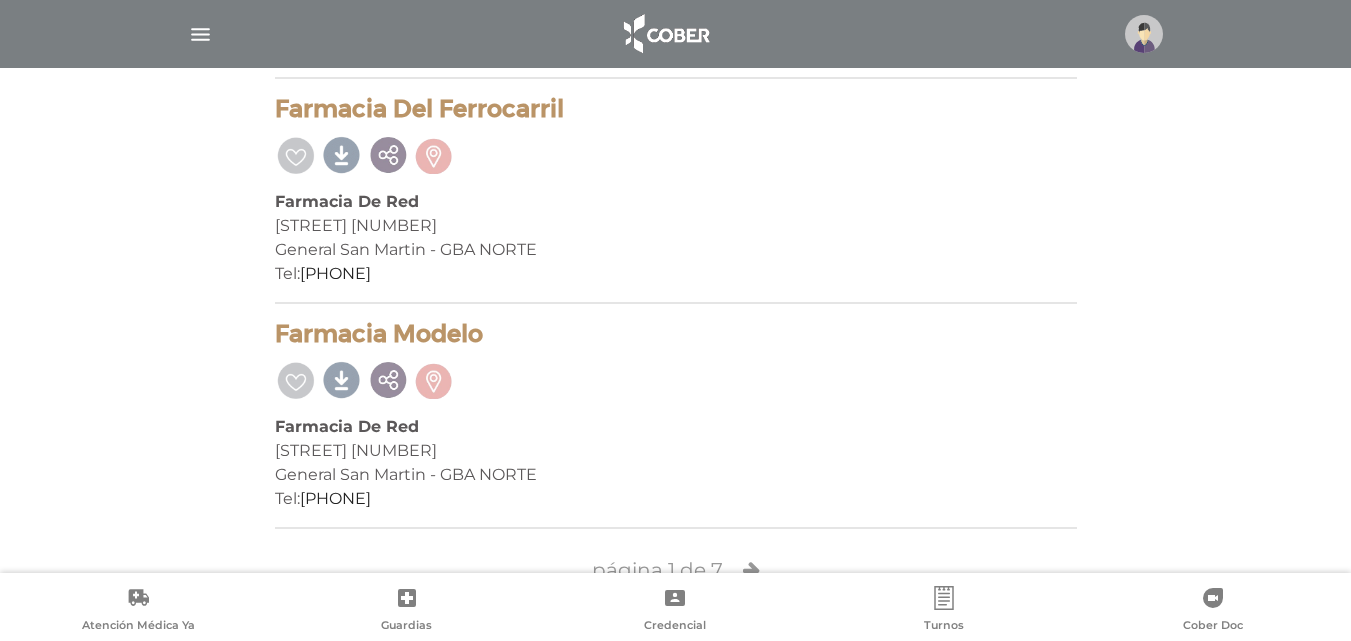 scroll, scrollTop: 4747, scrollLeft: 0, axis: vertical 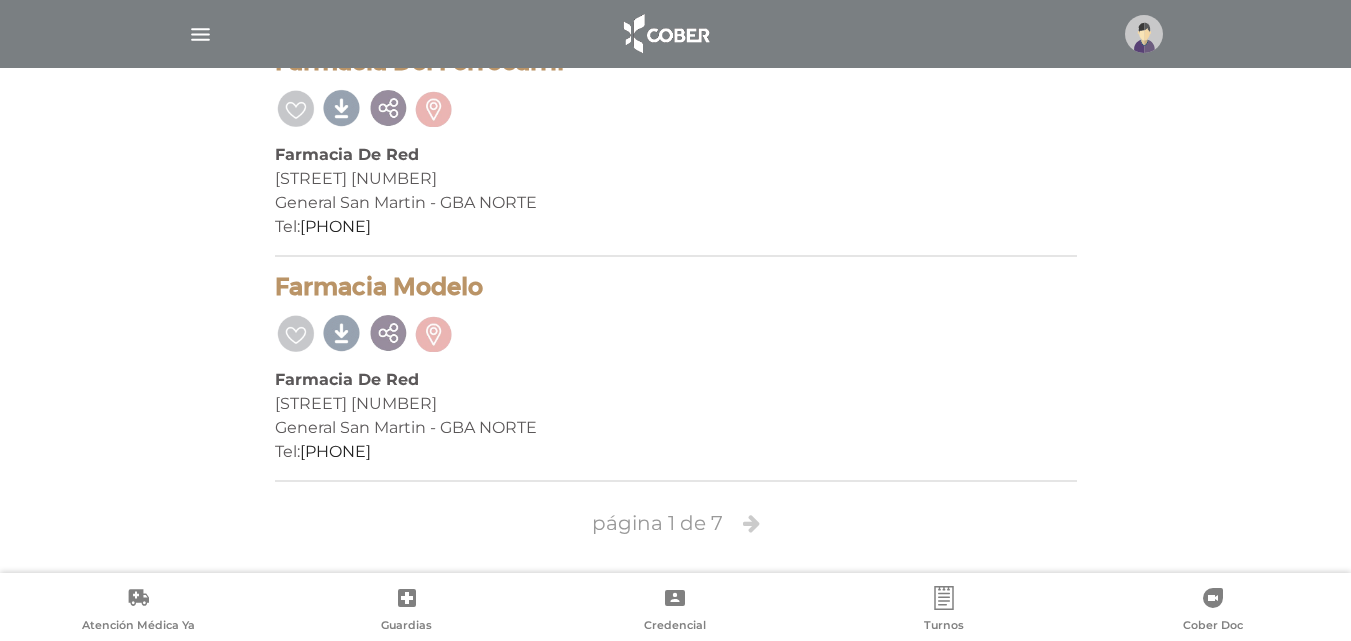 click at bounding box center [751, 523] 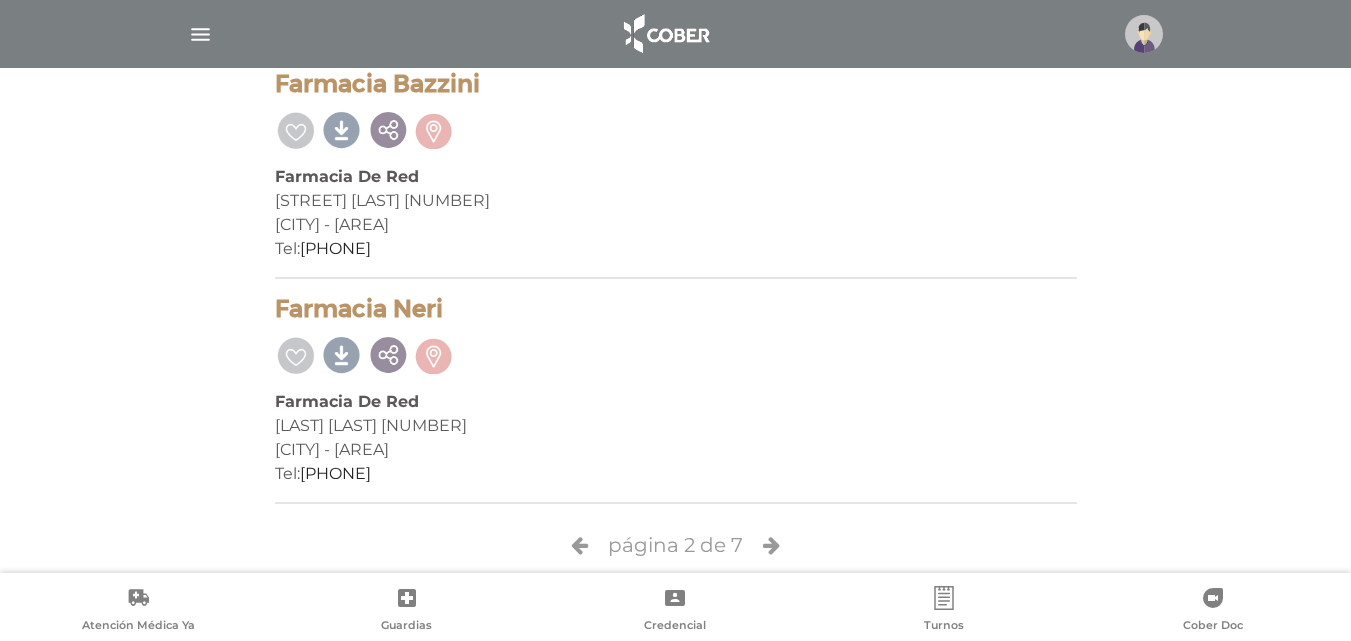 scroll, scrollTop: 4522, scrollLeft: 0, axis: vertical 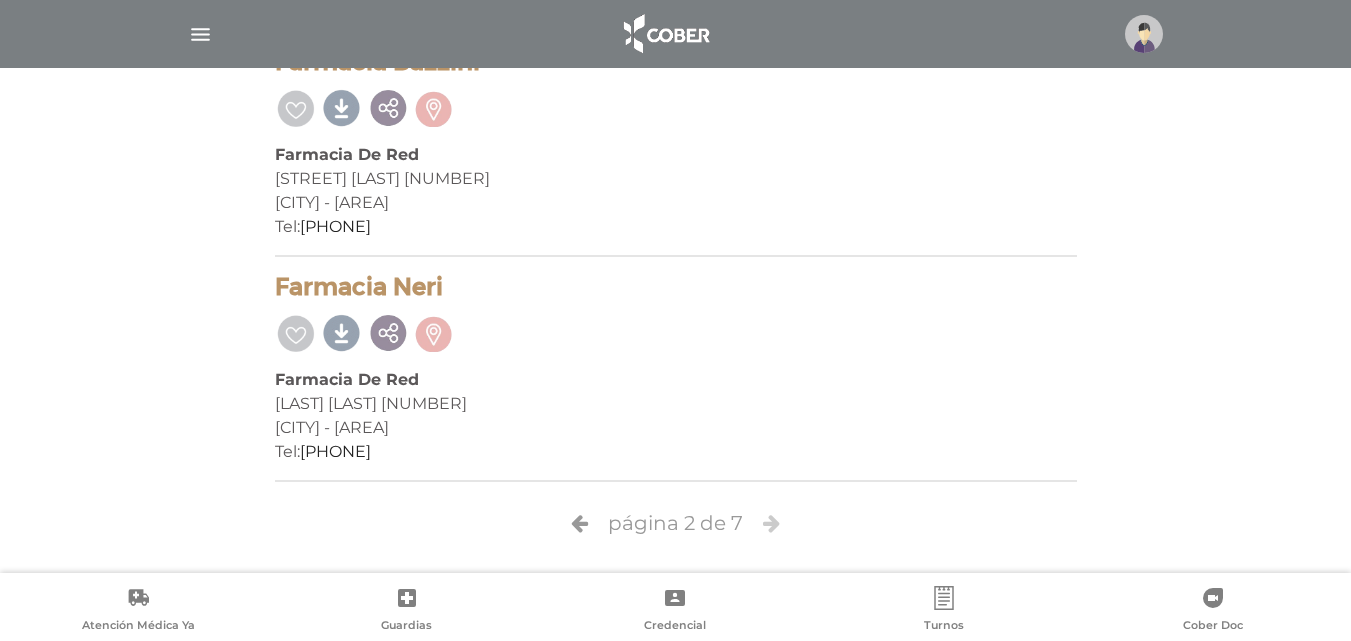 click at bounding box center (771, 523) 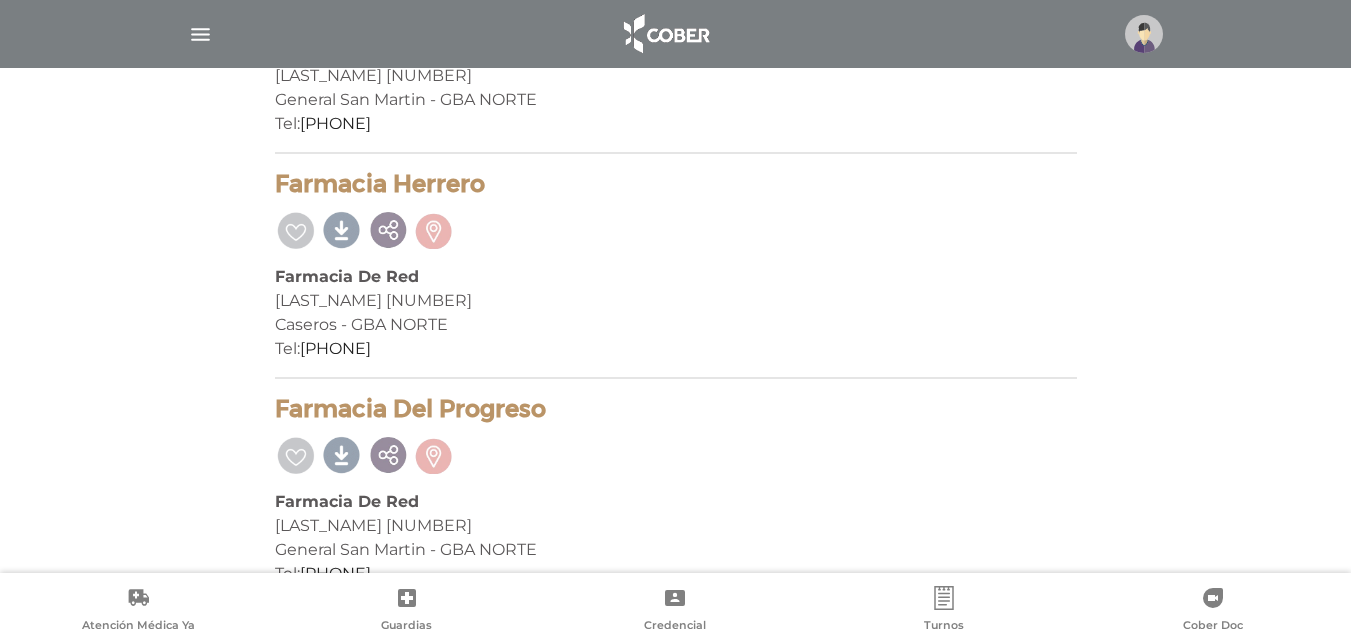 scroll, scrollTop: 4522, scrollLeft: 0, axis: vertical 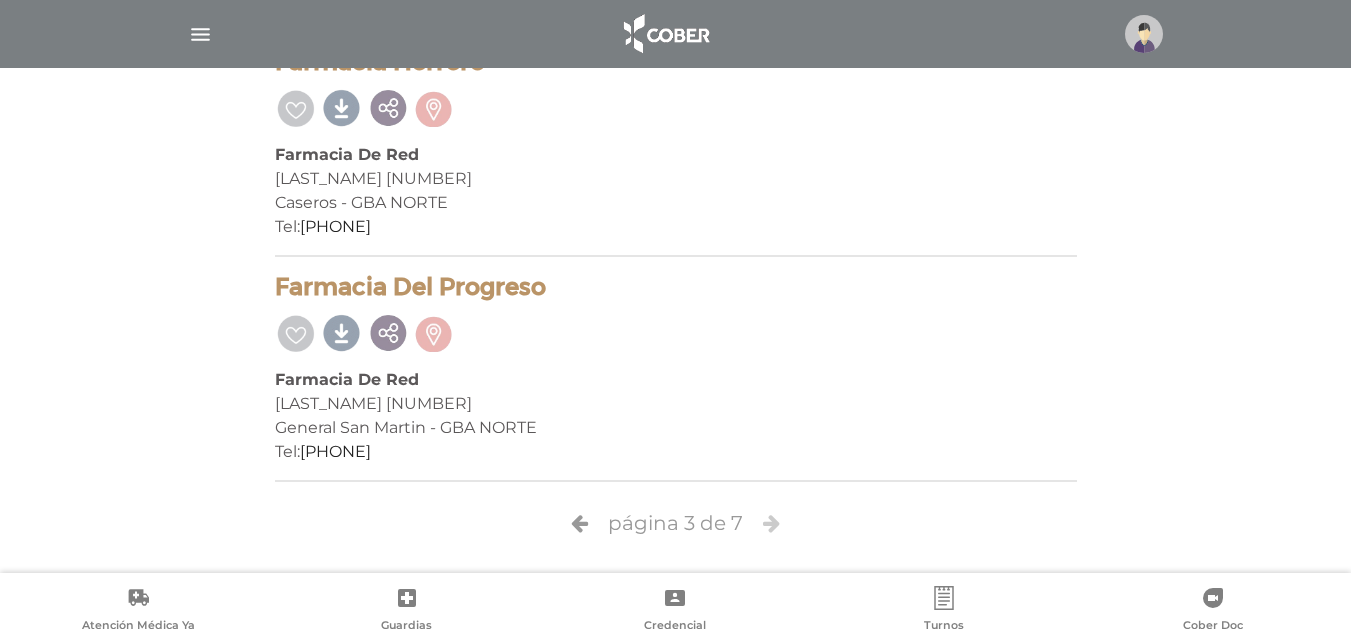 click at bounding box center [771, 523] 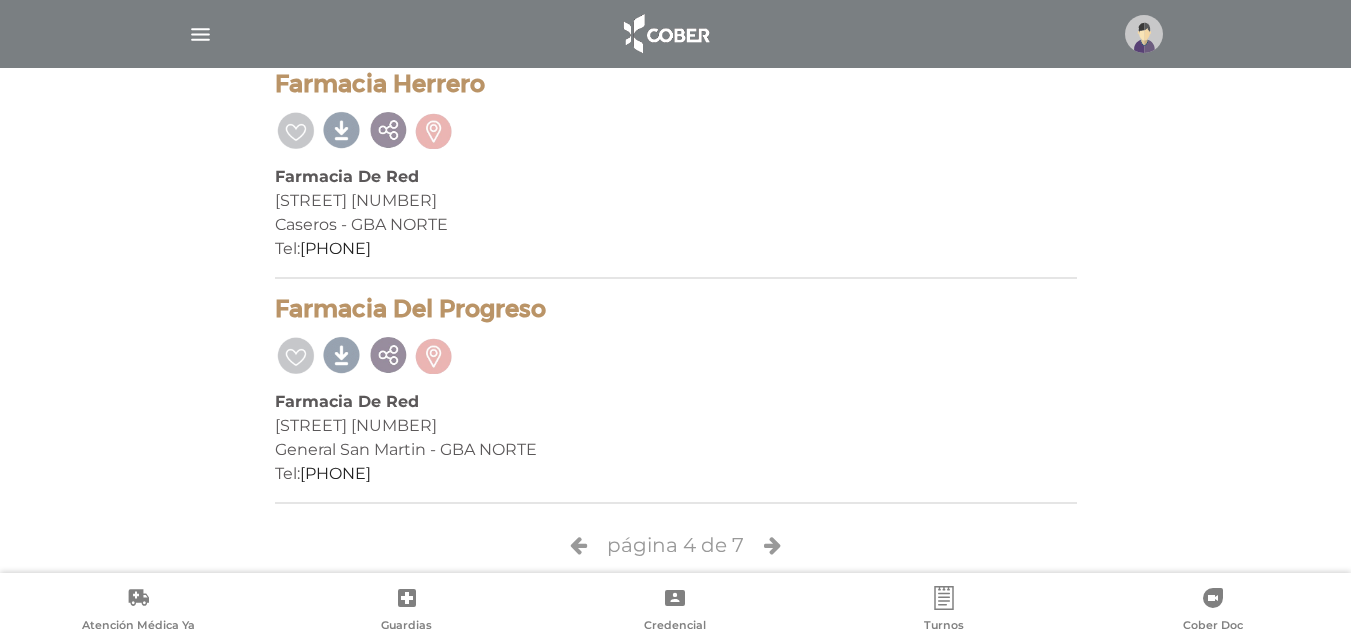 scroll, scrollTop: 4522, scrollLeft: 0, axis: vertical 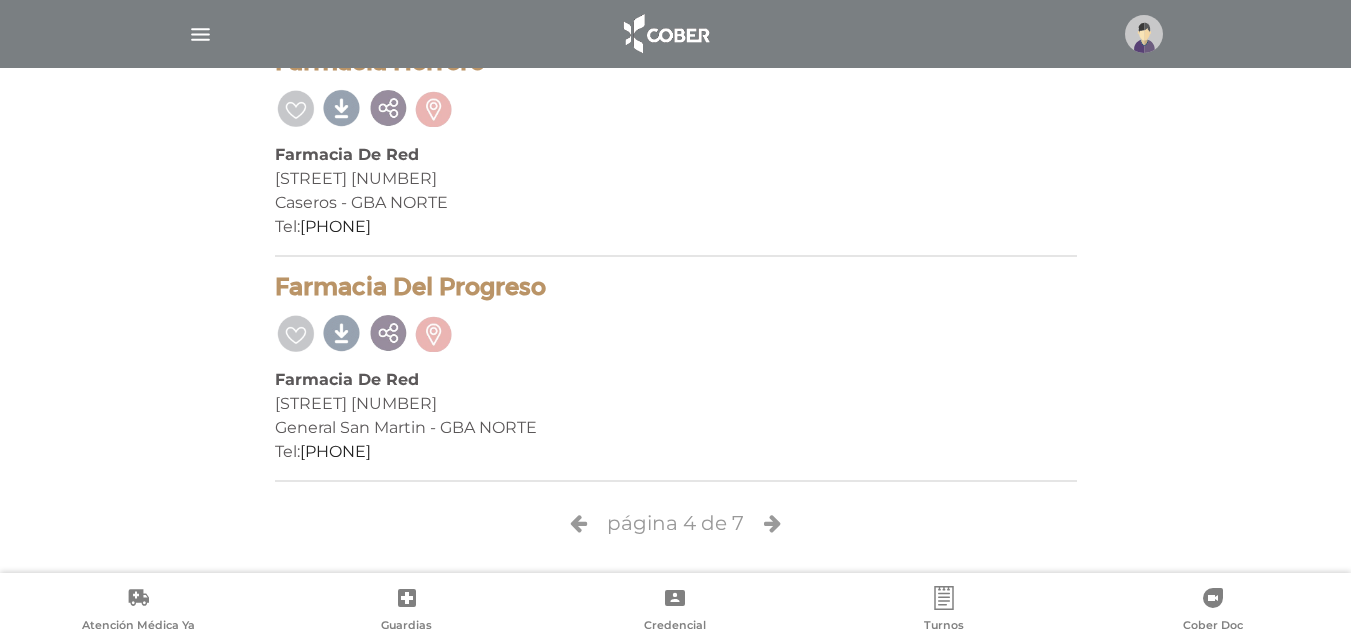 click at bounding box center (772, 523) 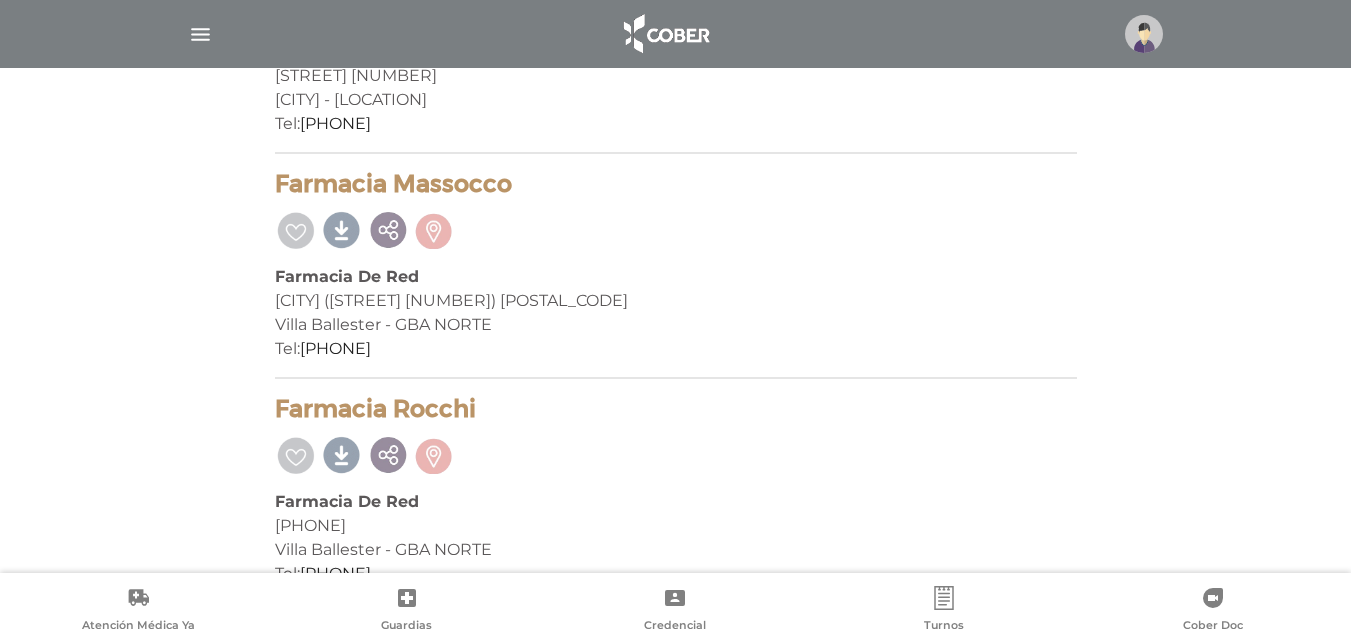 scroll, scrollTop: 4522, scrollLeft: 0, axis: vertical 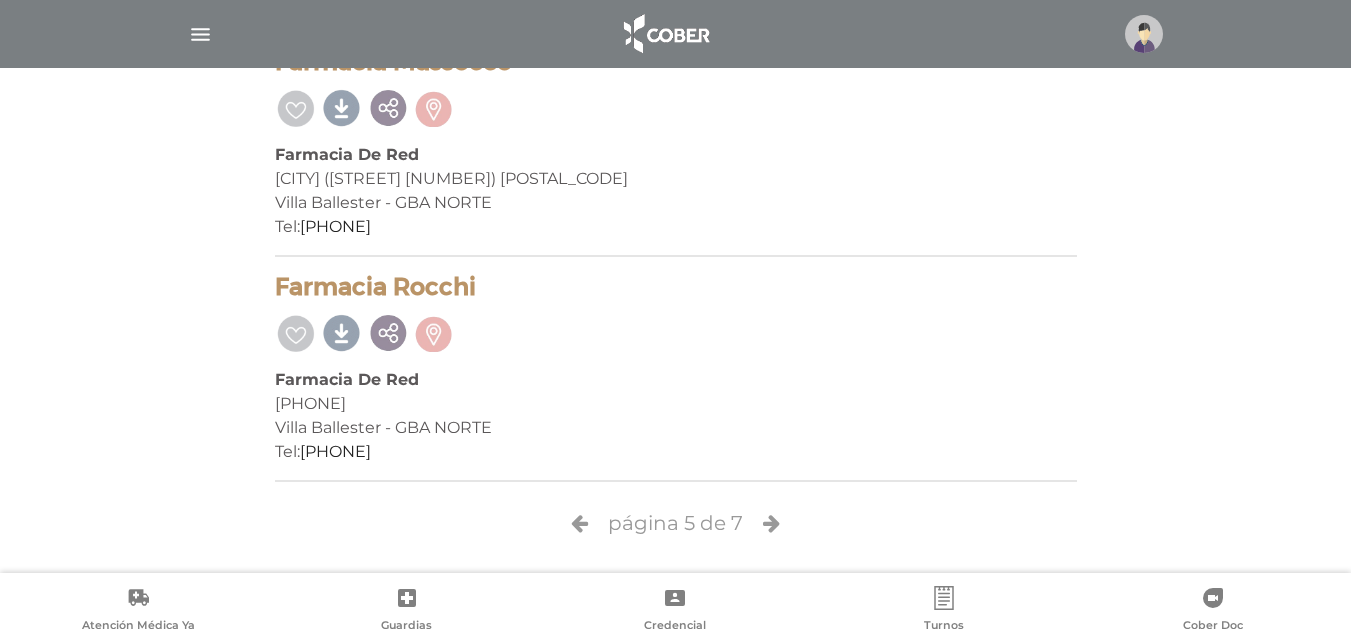 click at bounding box center [771, 523] 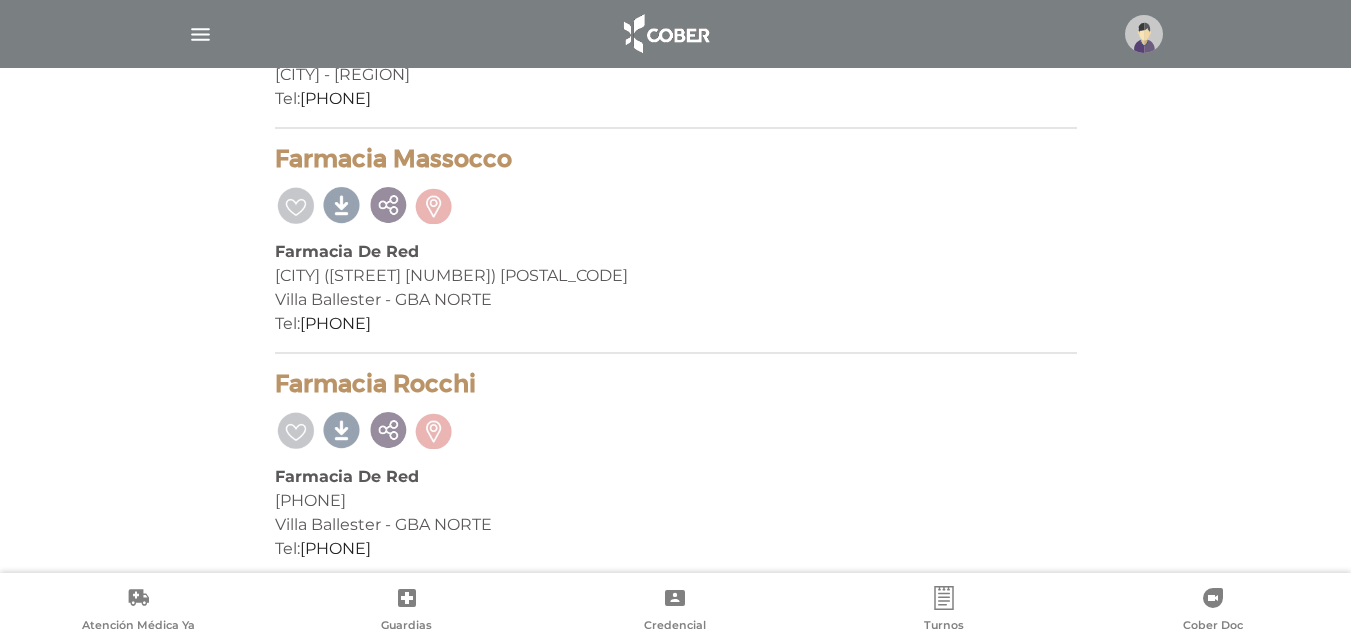 scroll, scrollTop: 4522, scrollLeft: 0, axis: vertical 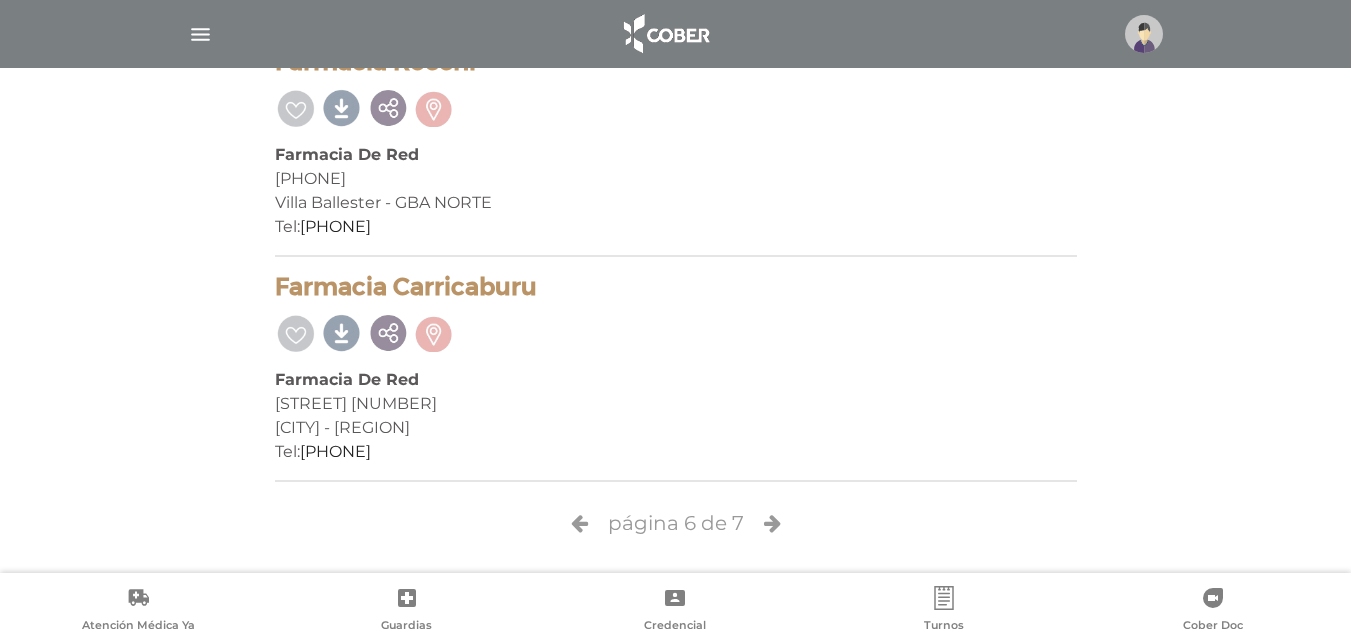 click at bounding box center [772, 523] 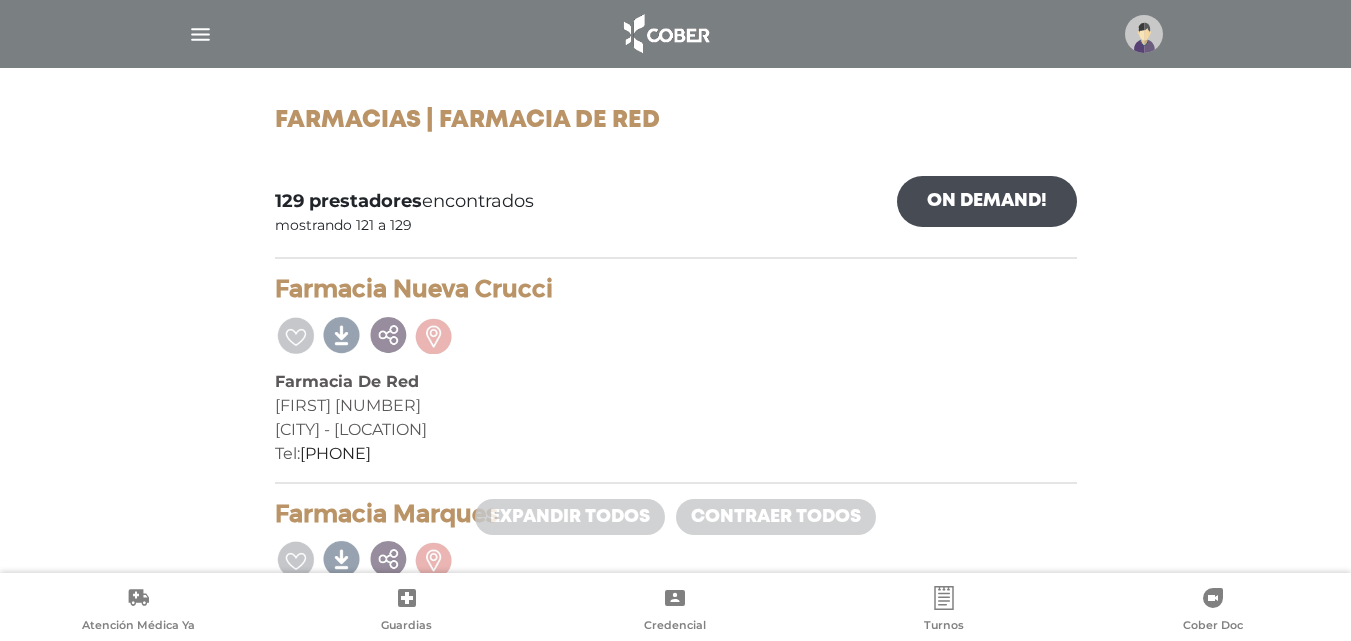 scroll, scrollTop: 0, scrollLeft: 0, axis: both 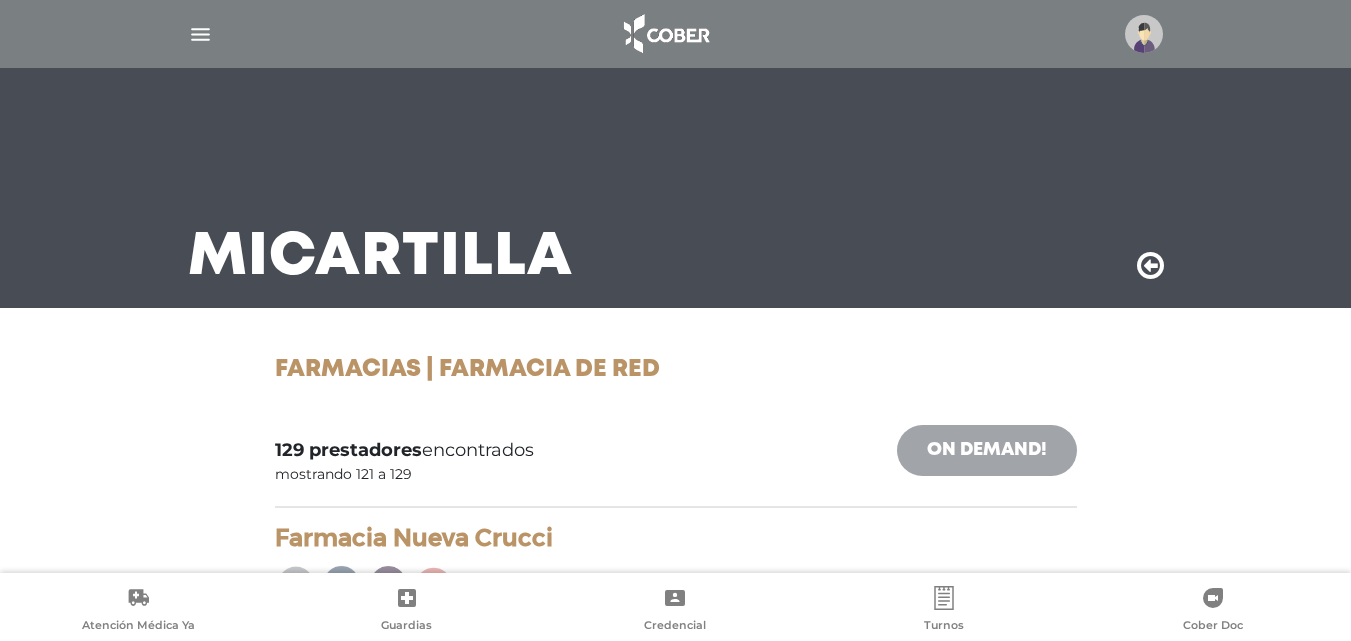 click on "On Demand!" at bounding box center (987, 450) 